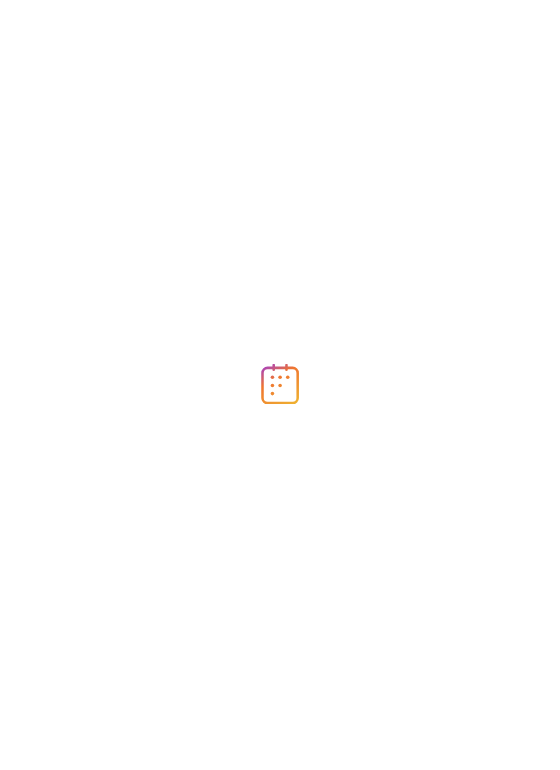 scroll, scrollTop: 0, scrollLeft: 0, axis: both 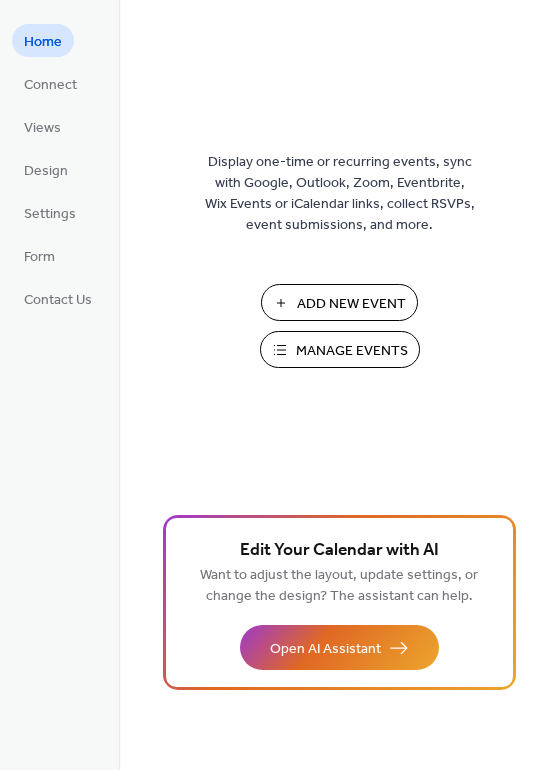 click on "Manage Events" at bounding box center [352, 351] 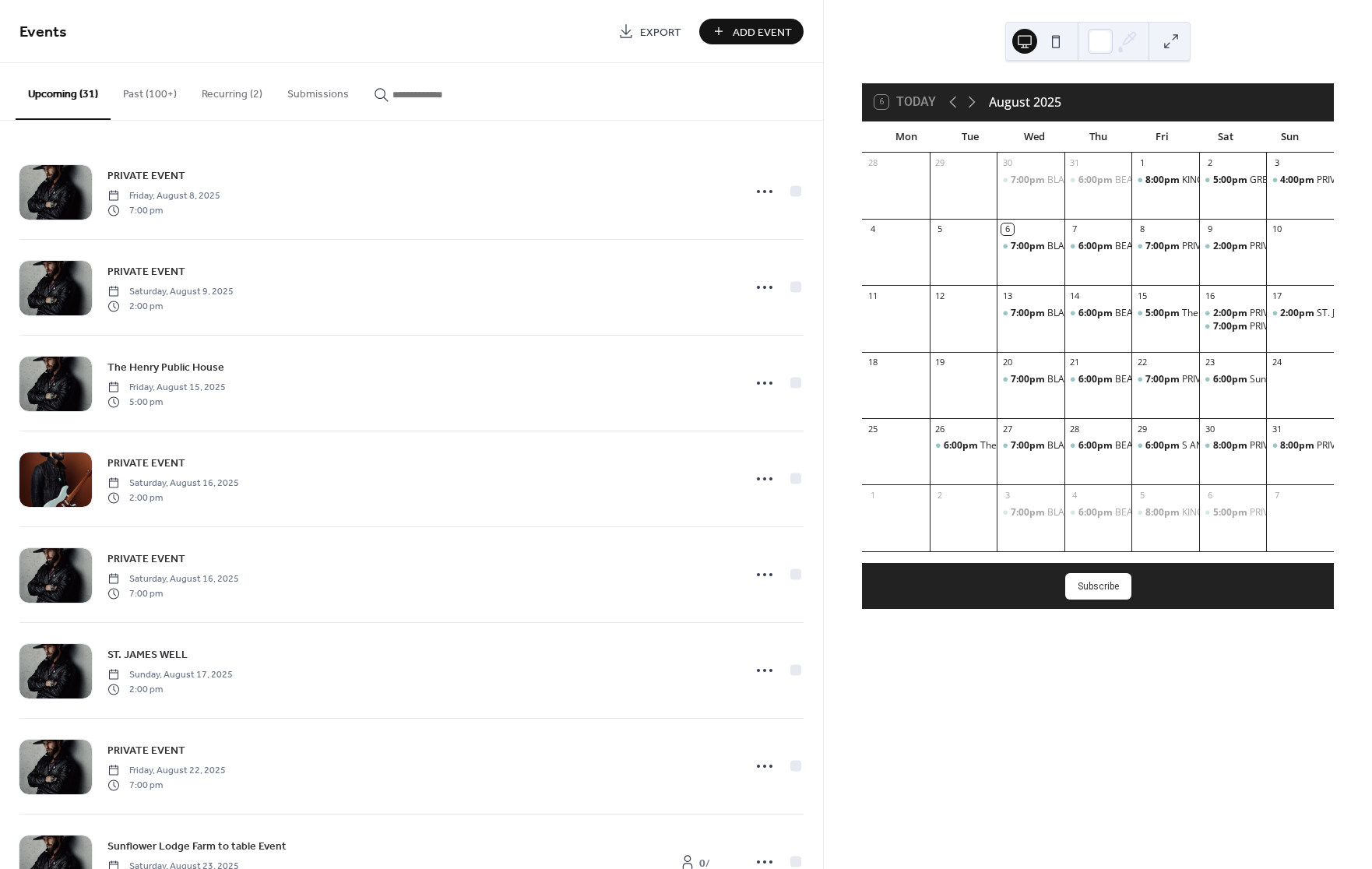scroll, scrollTop: 0, scrollLeft: 0, axis: both 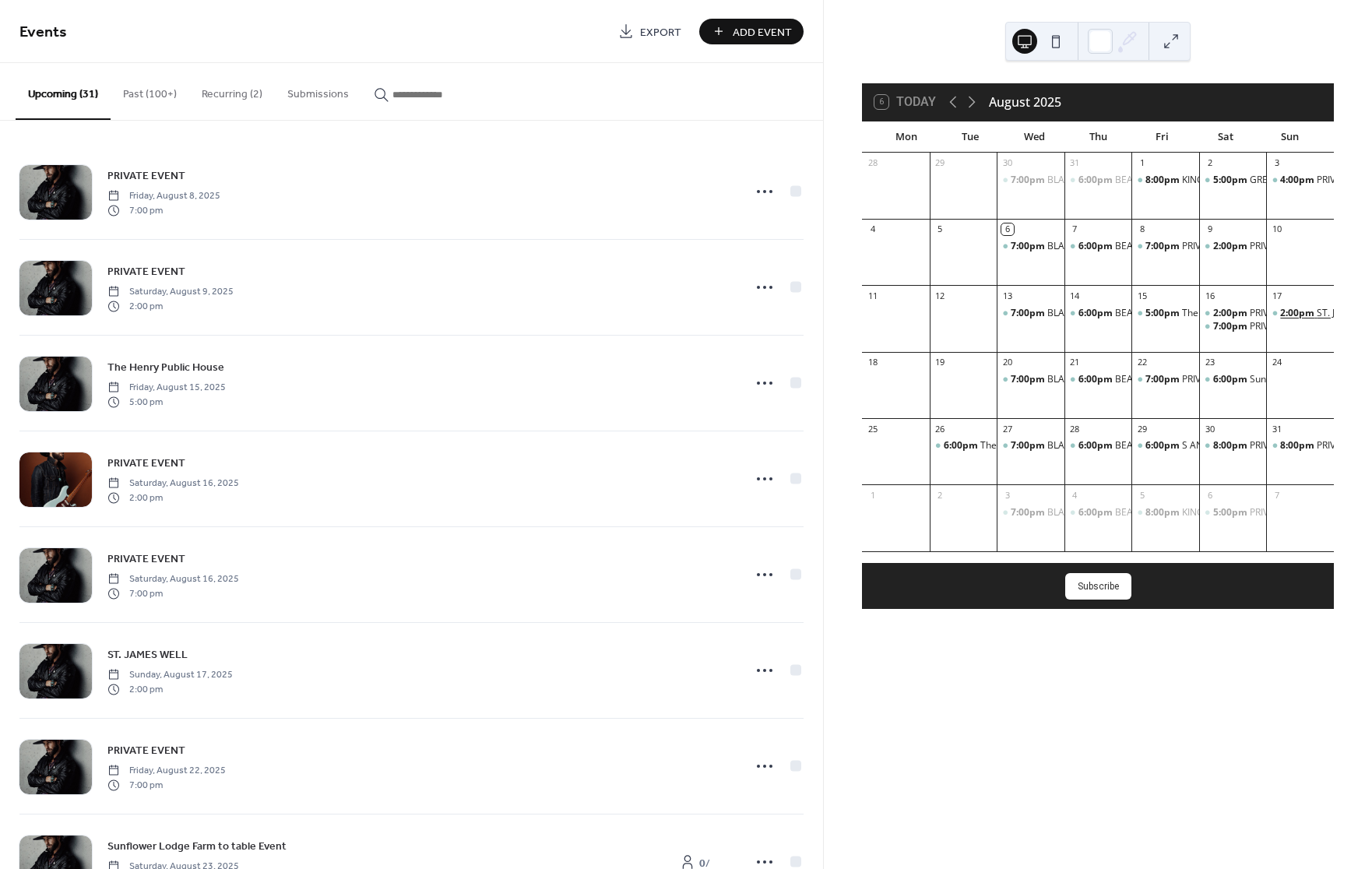 click on "2:00pm" at bounding box center [1298, 313] 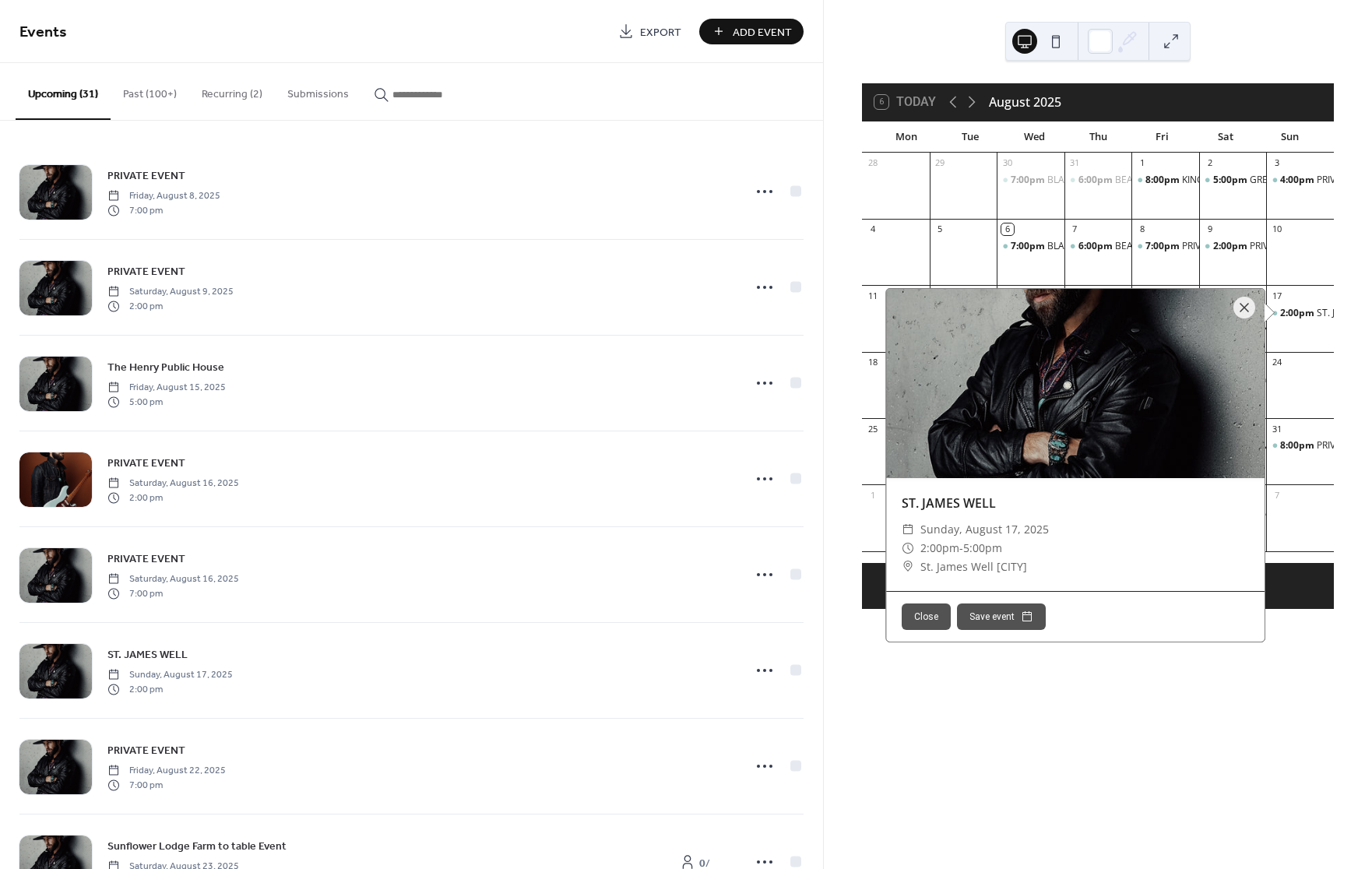 click at bounding box center (1244, 308) 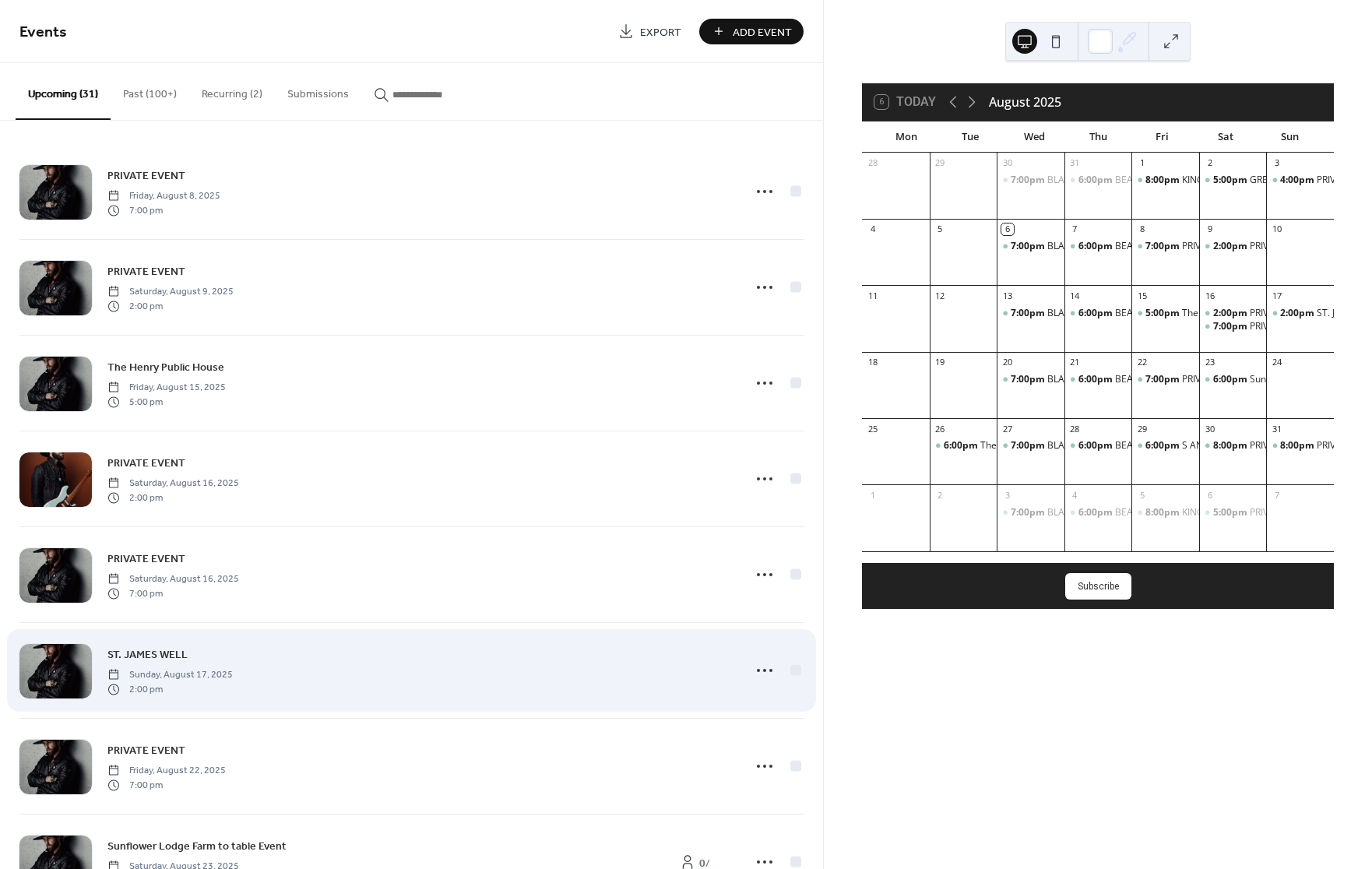 scroll, scrollTop: 3, scrollLeft: 0, axis: vertical 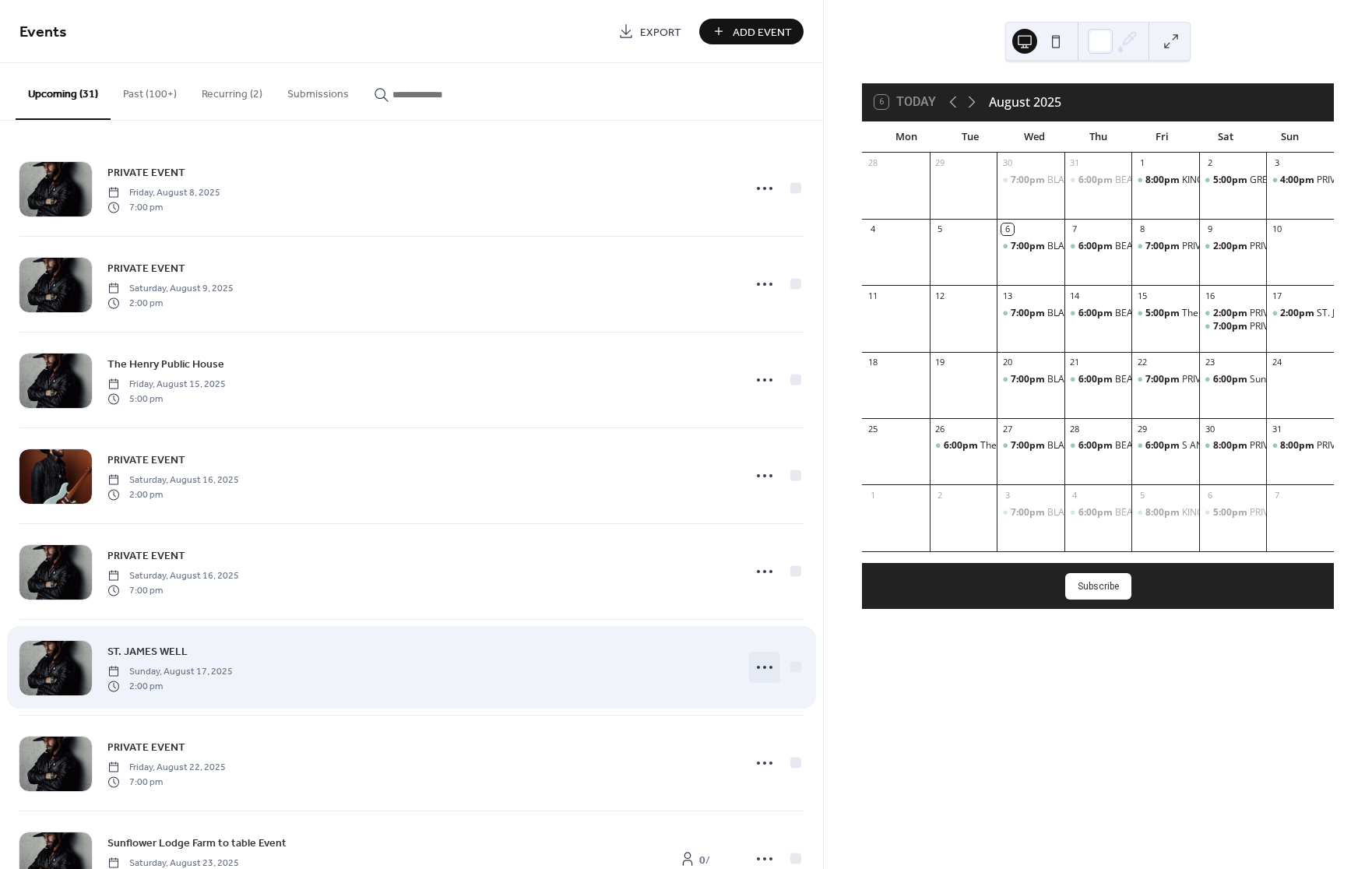 click 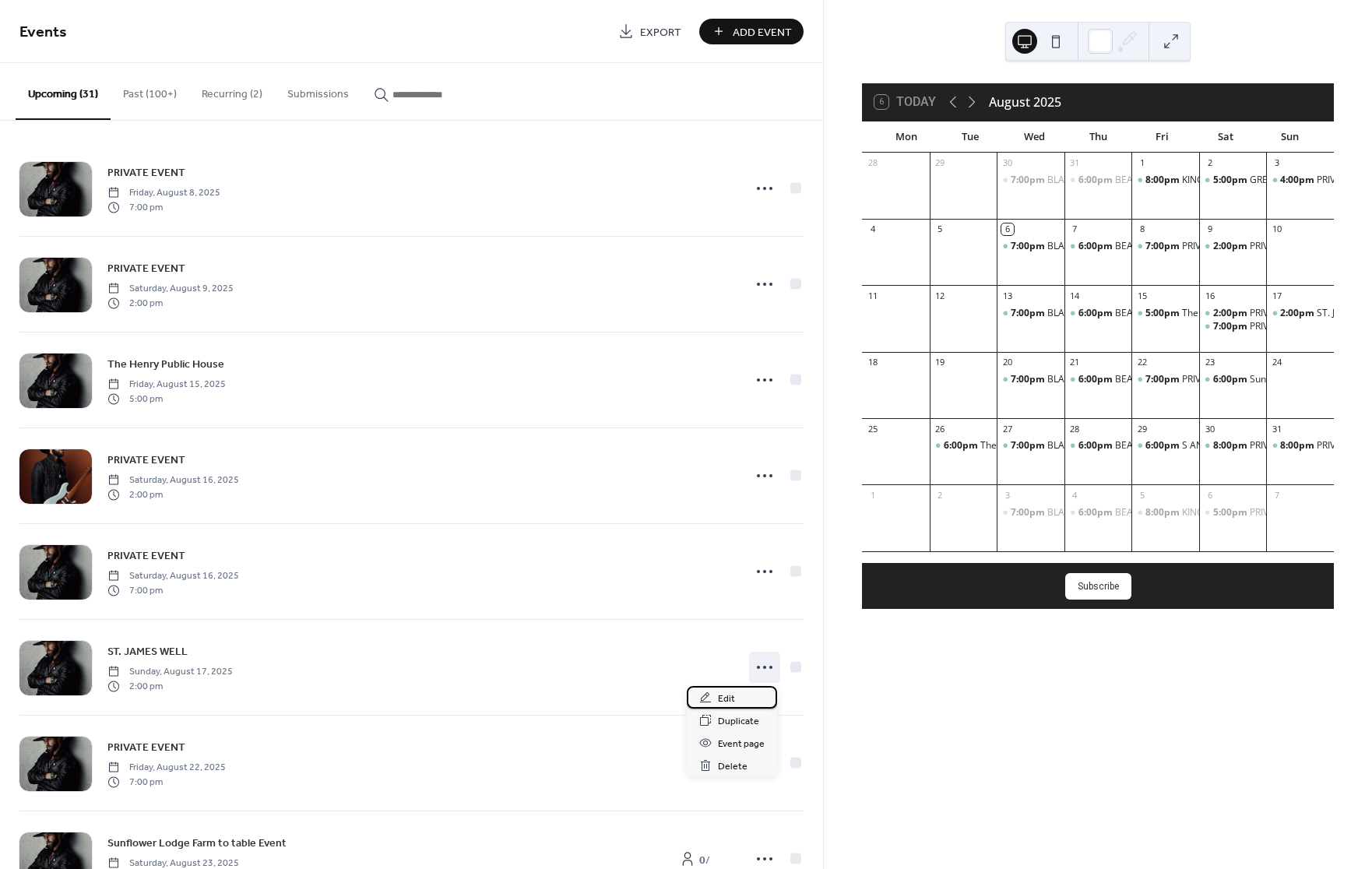 click on "Edit" at bounding box center (732, 697) 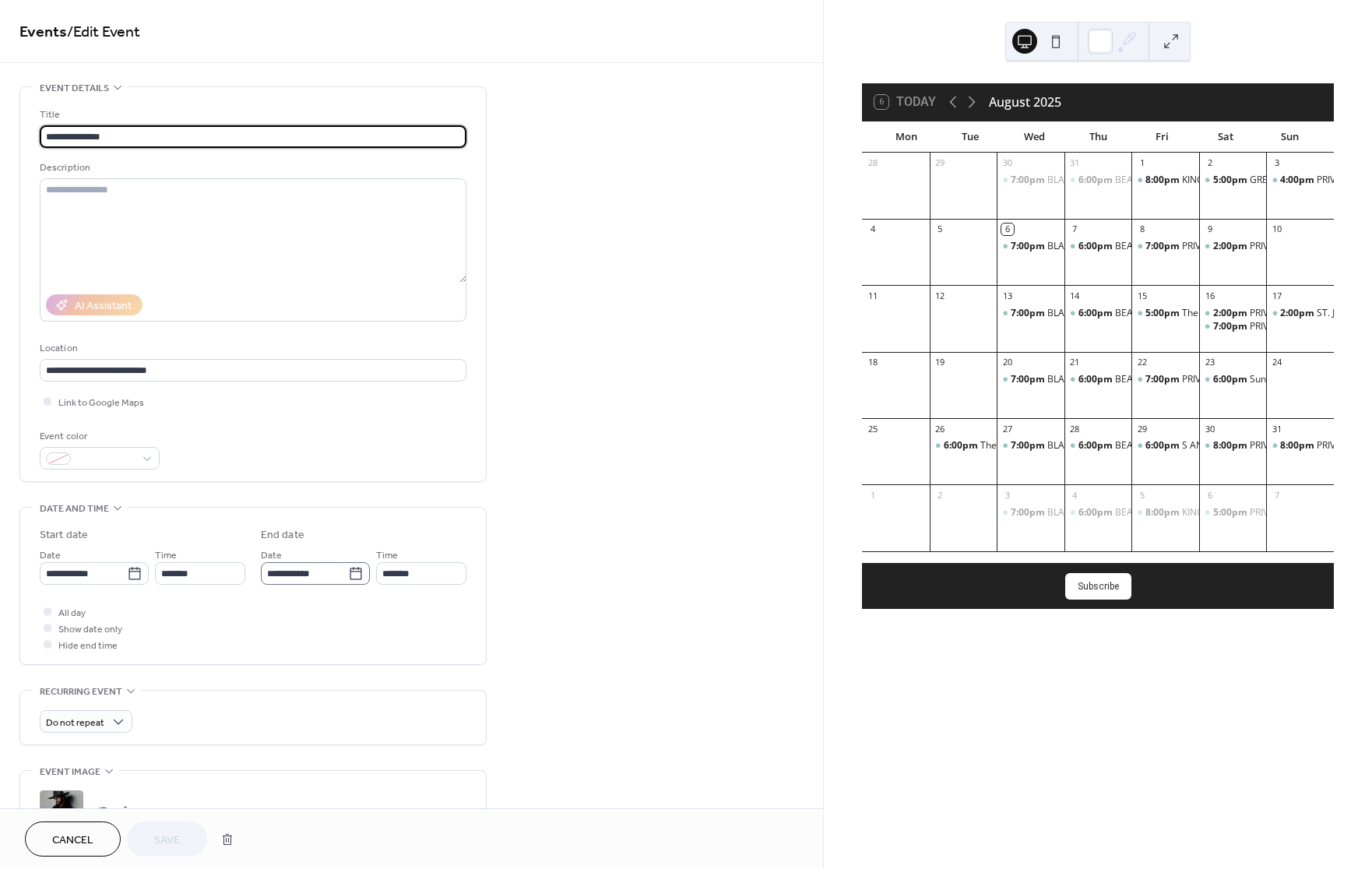 click 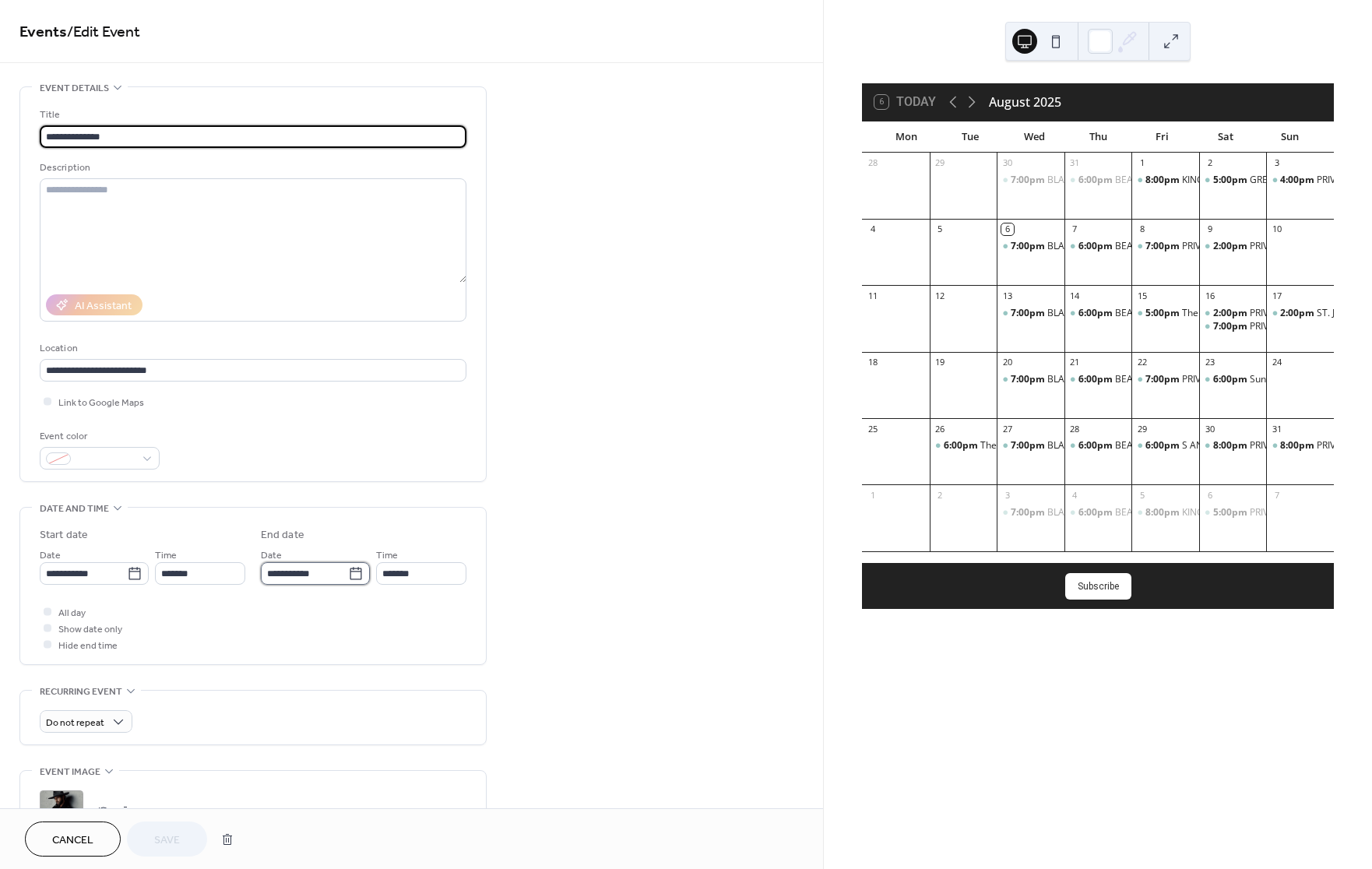 click on "**********" at bounding box center (304, 573) 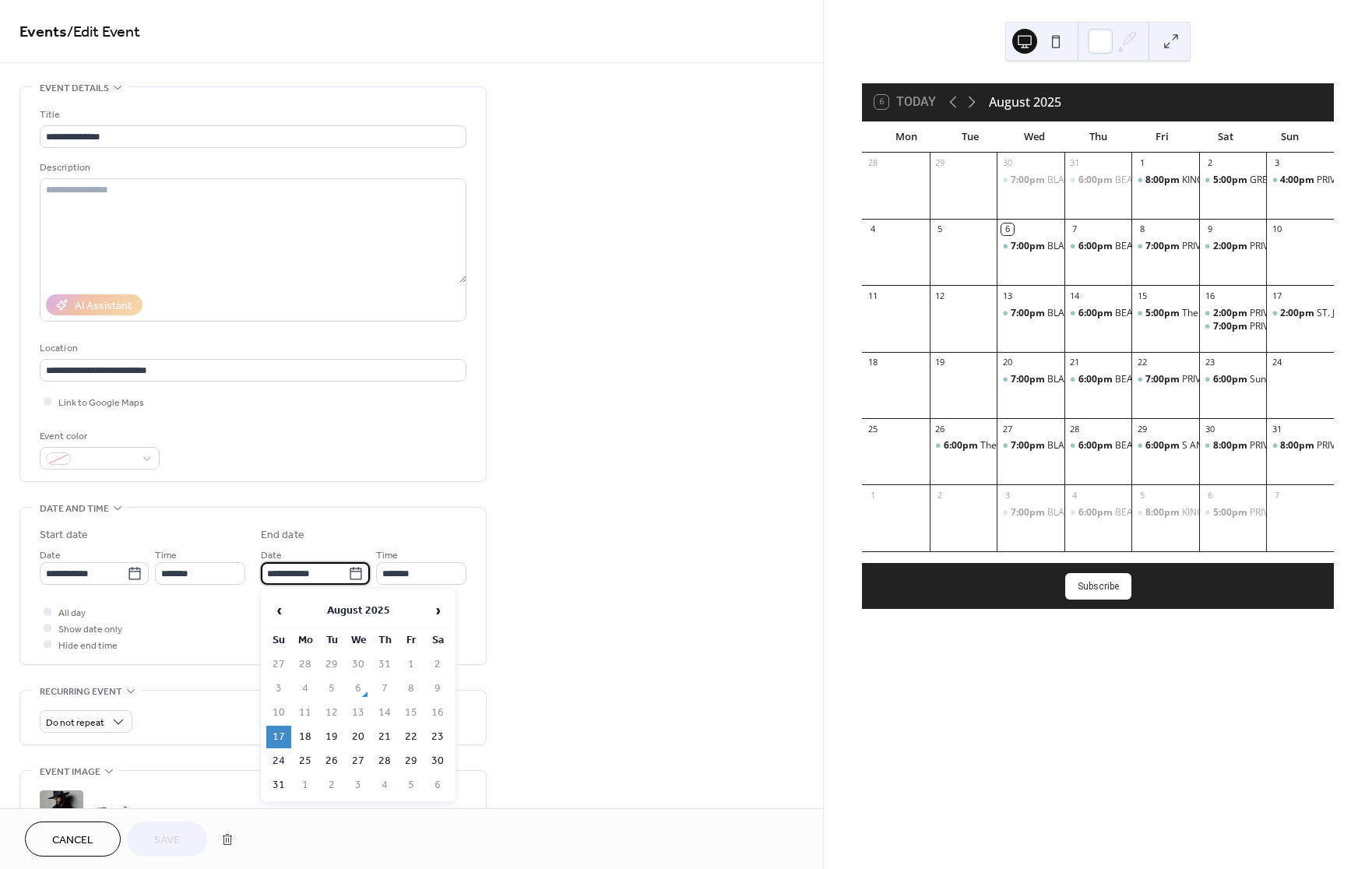 click on "10" at bounding box center [279, 712] 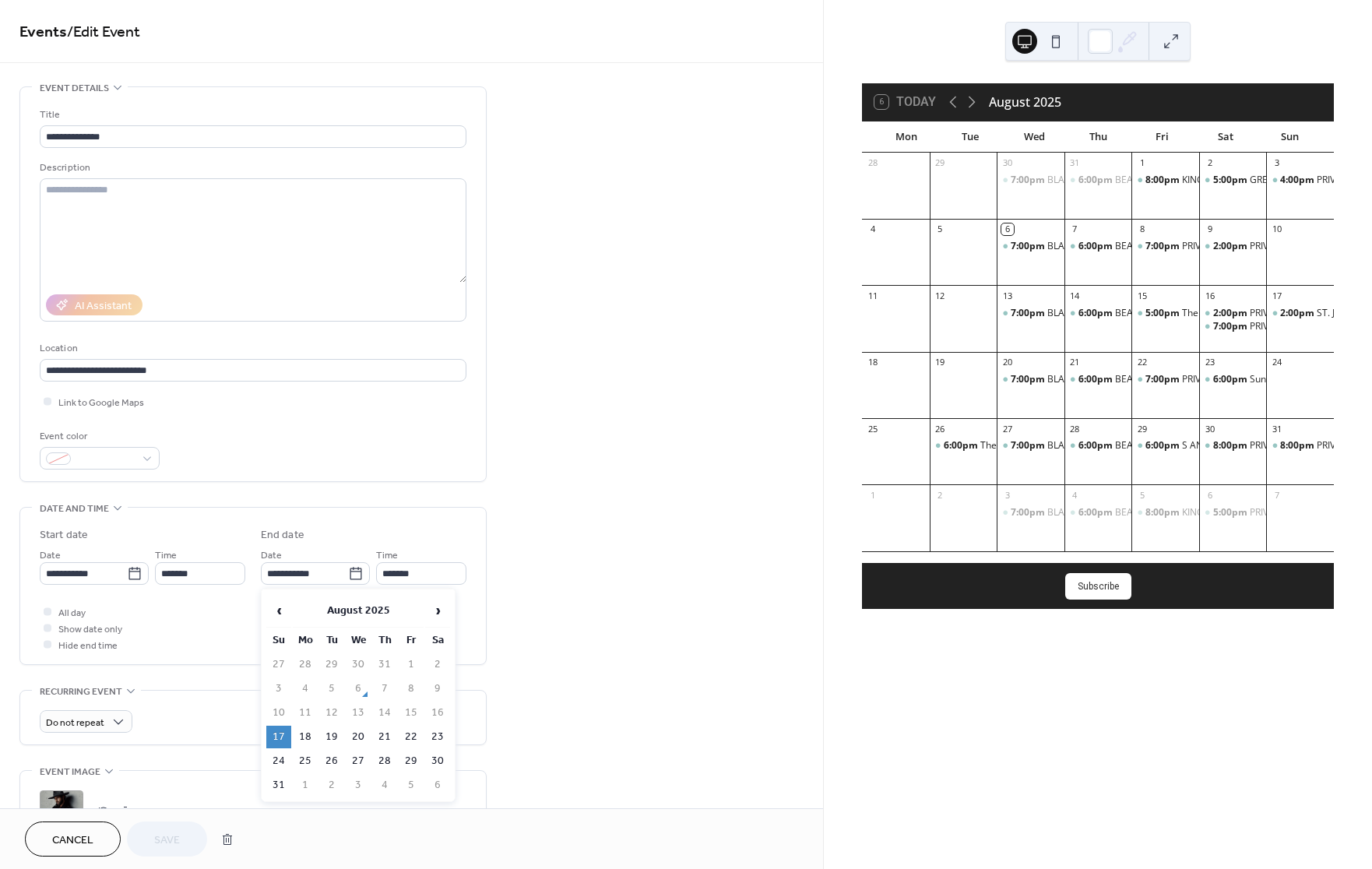 click on "10" at bounding box center (279, 712) 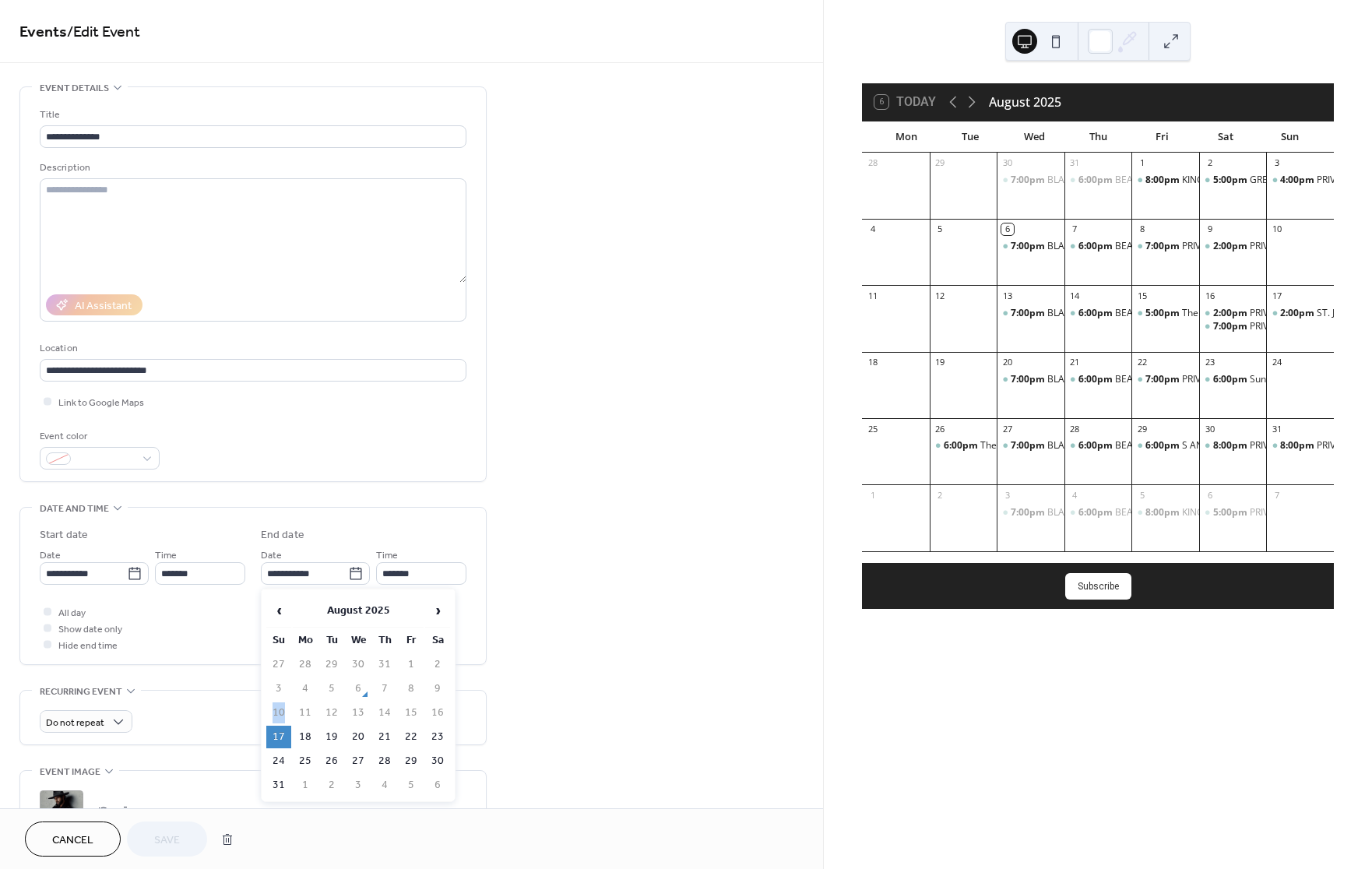 click on "10" at bounding box center (279, 712) 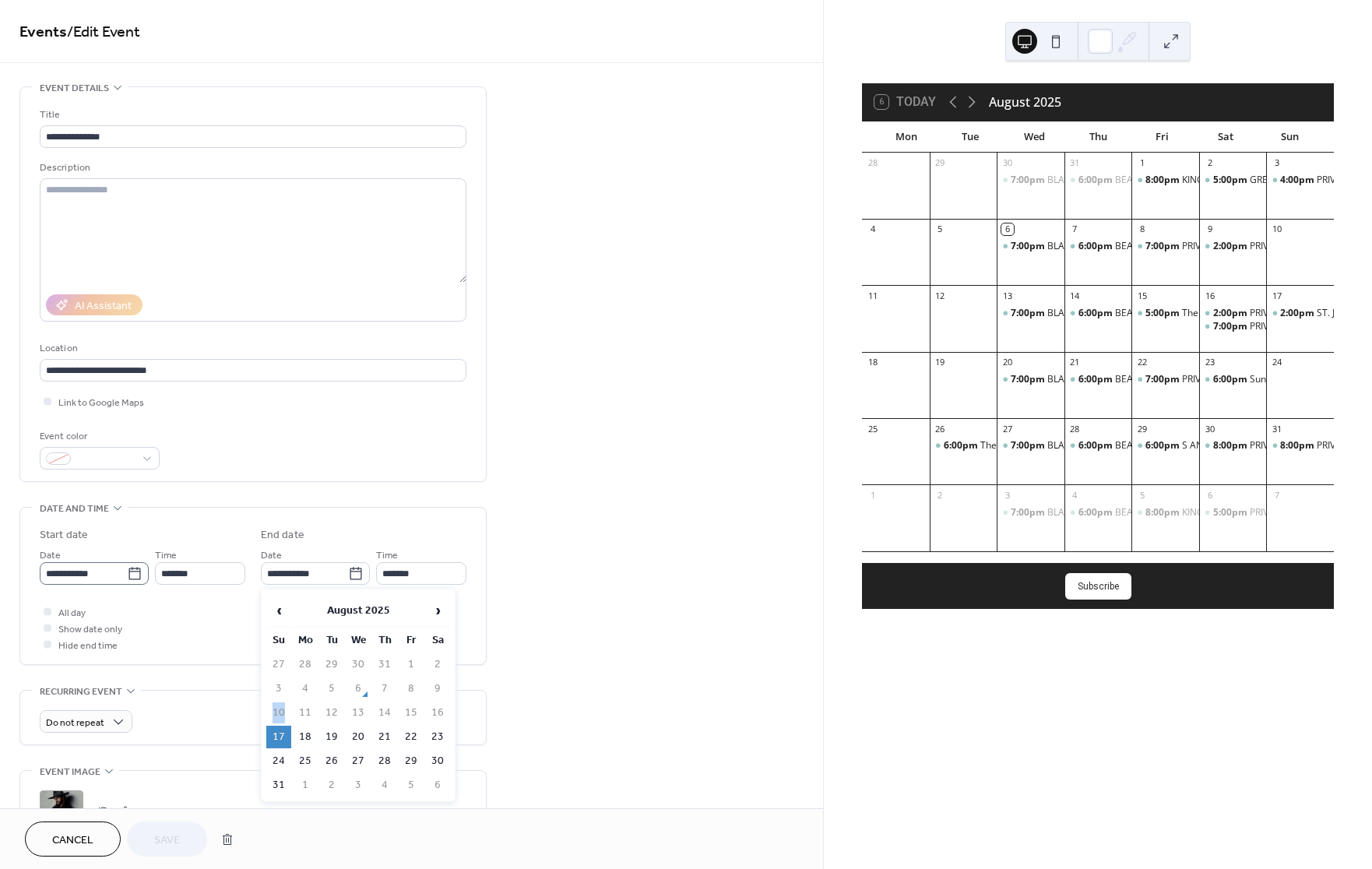 click 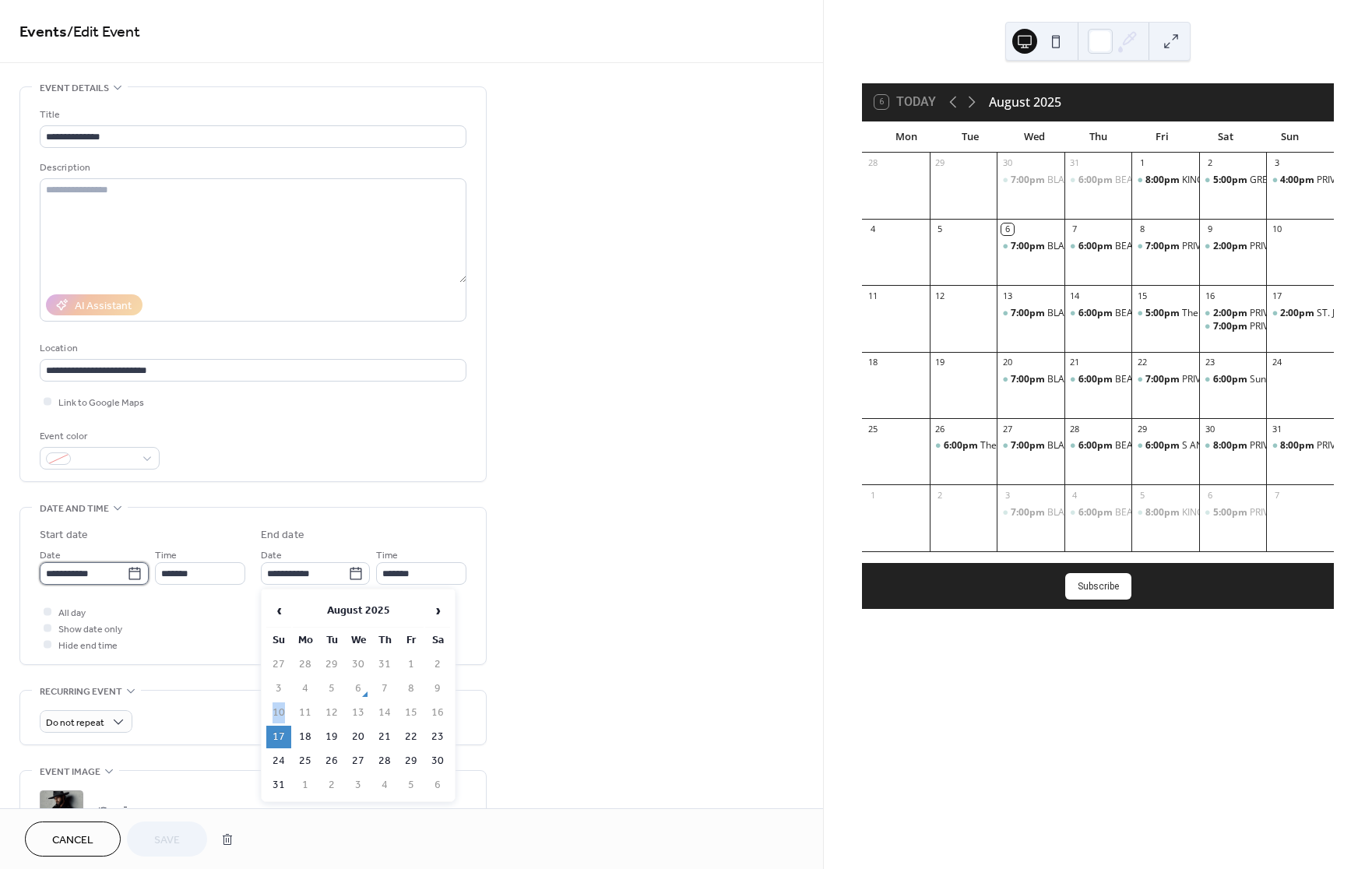 click on "**********" at bounding box center (83, 573) 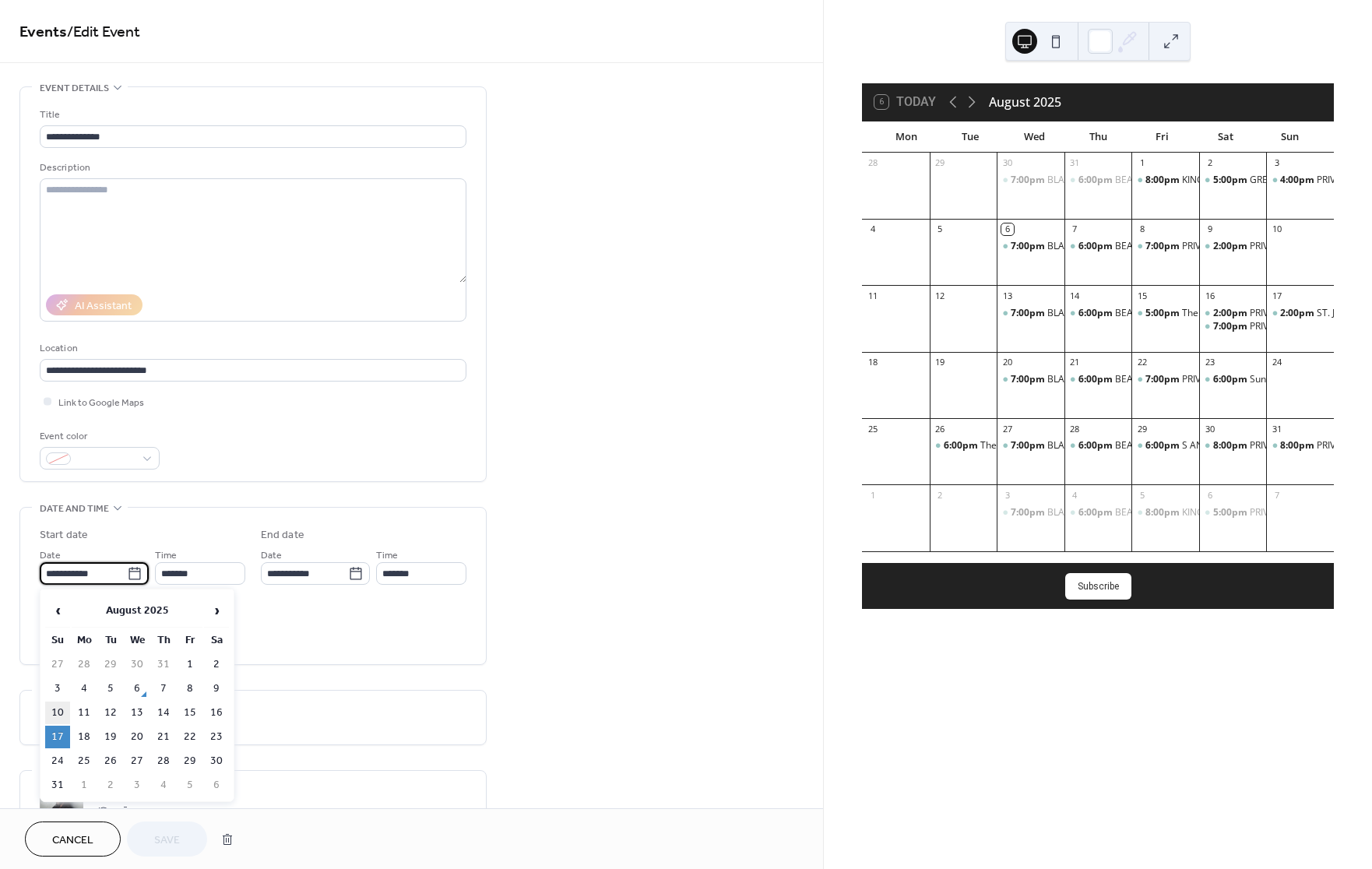 click on "10" at bounding box center (58, 712) 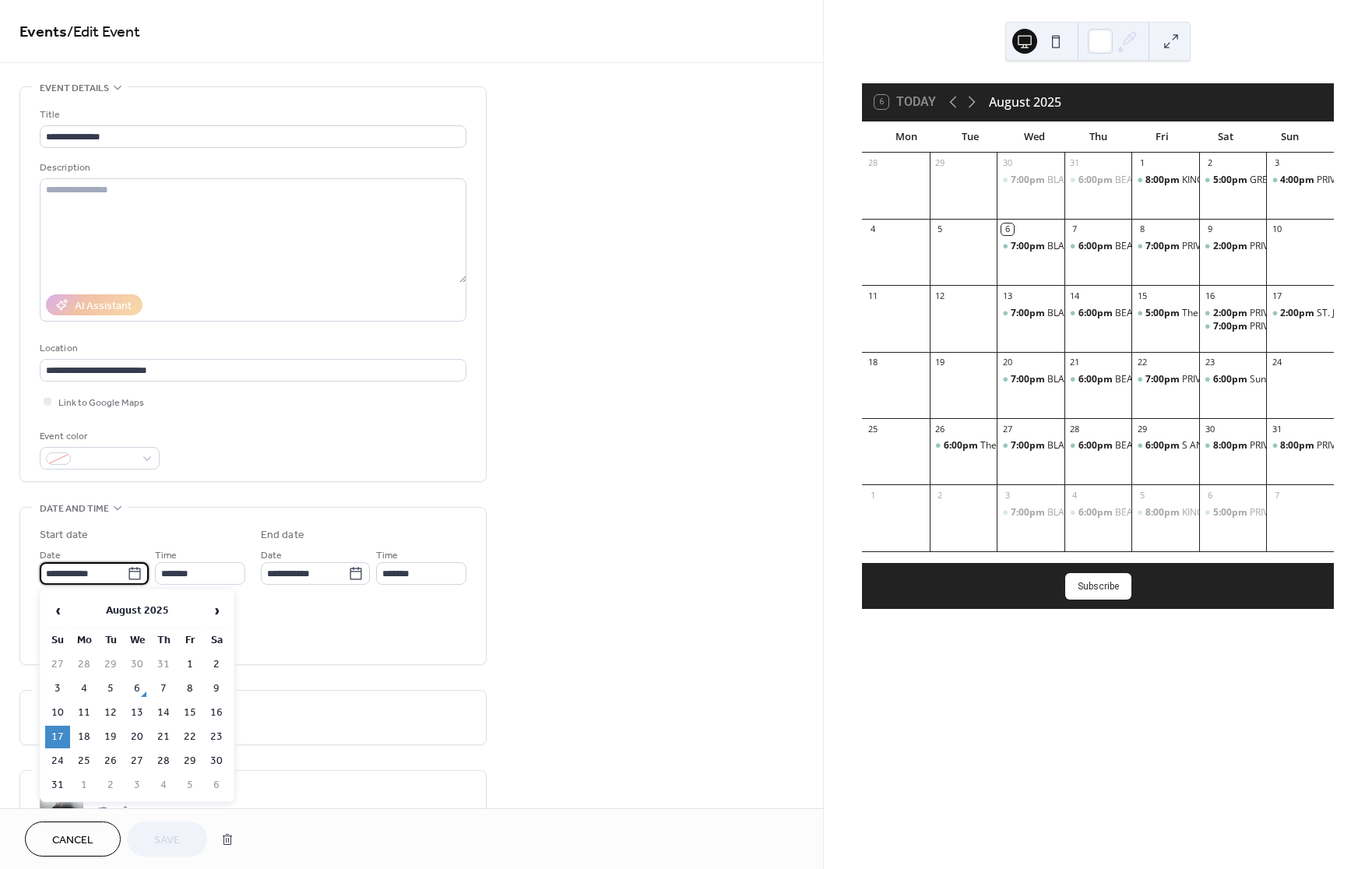 type on "**********" 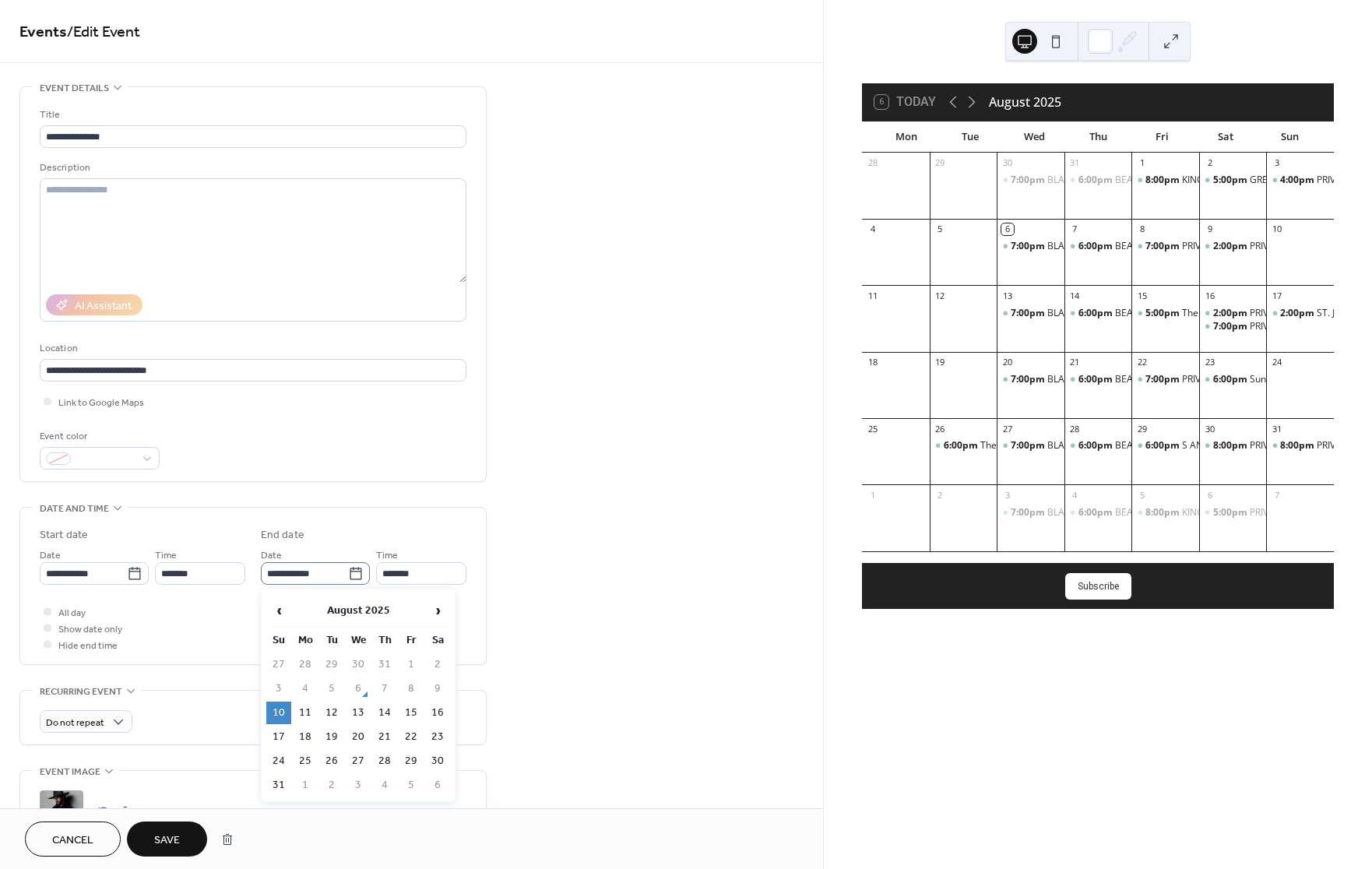 click 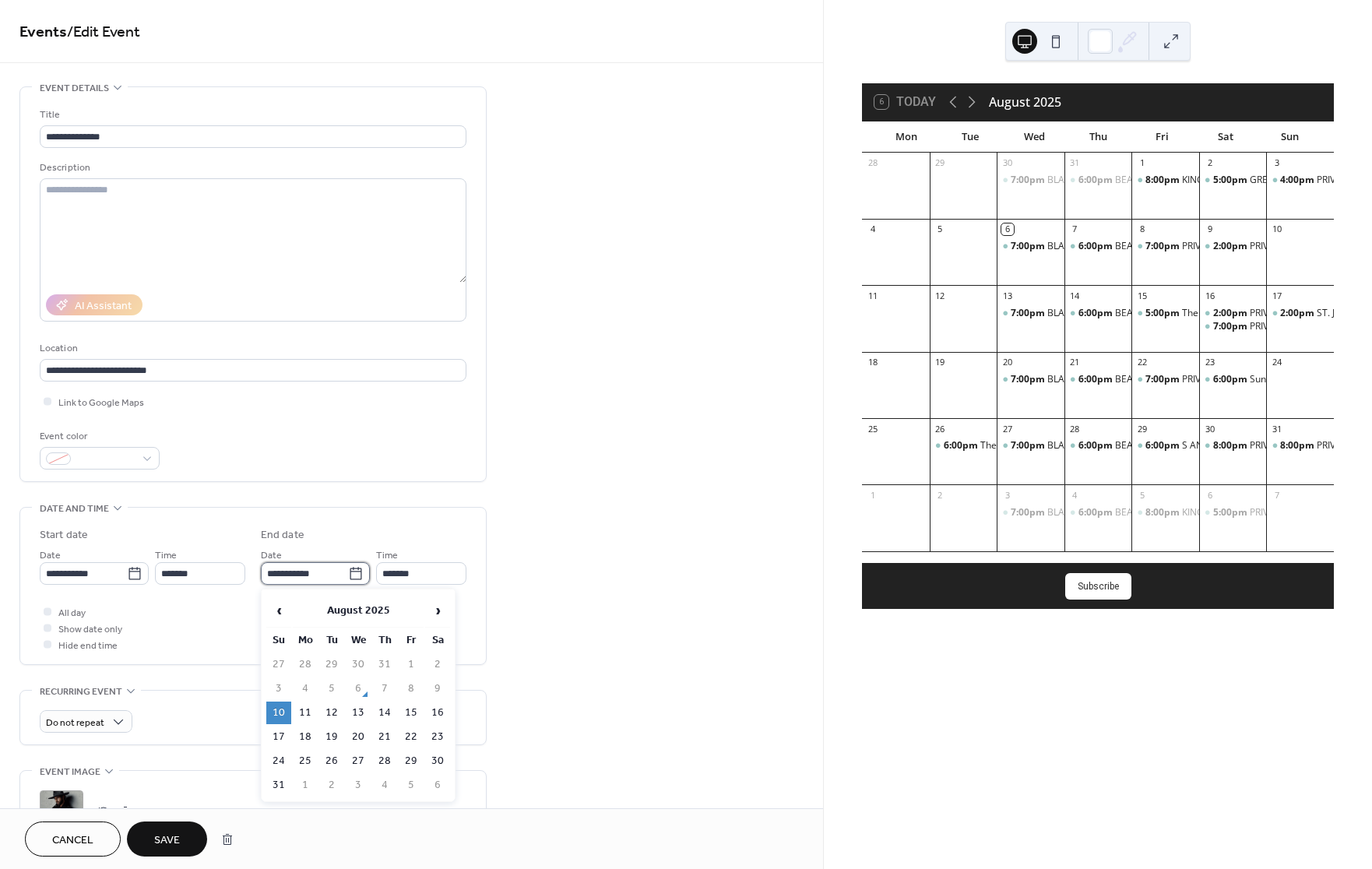click on "**********" at bounding box center [304, 573] 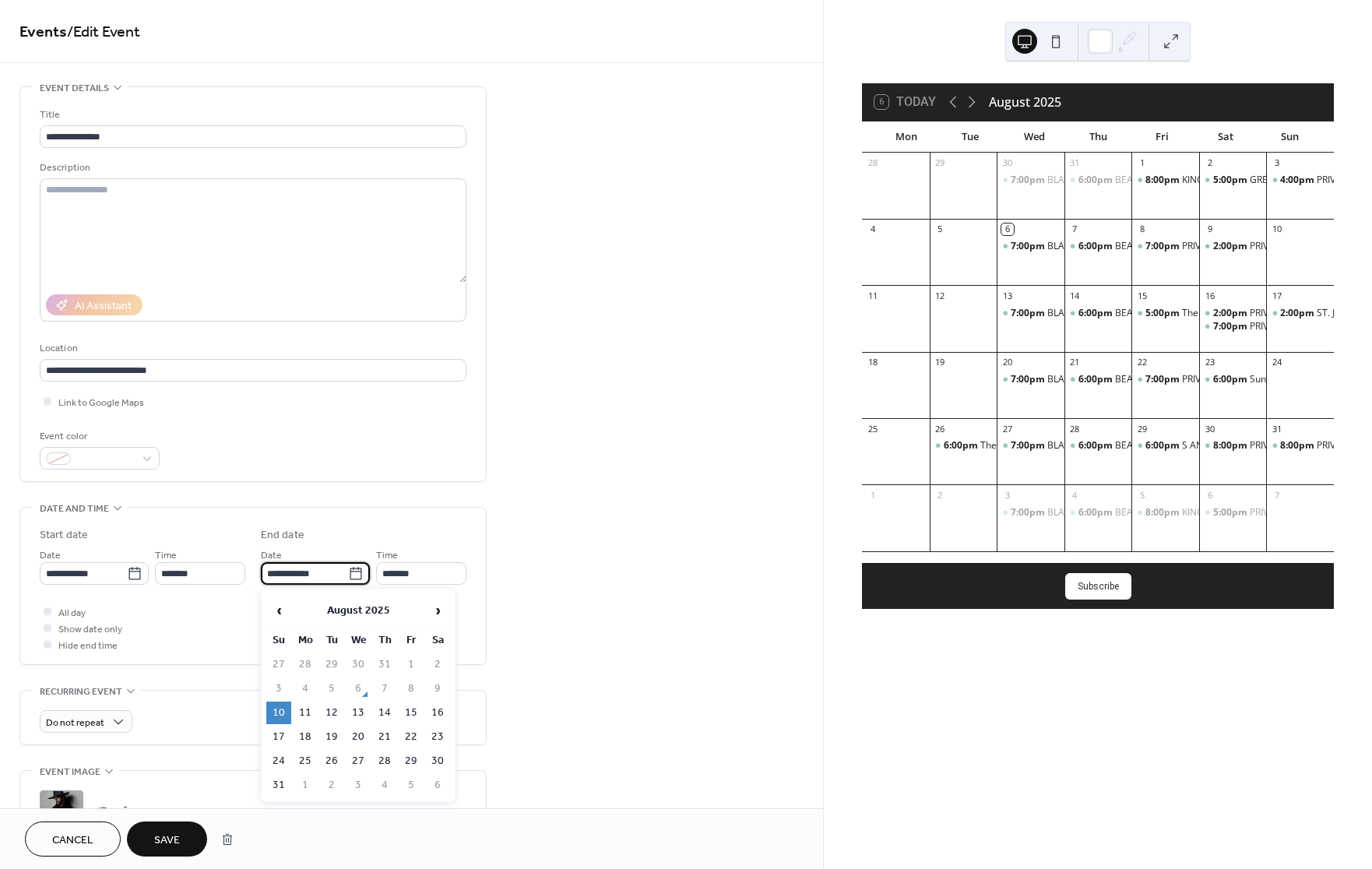 click on "10" at bounding box center (279, 712) 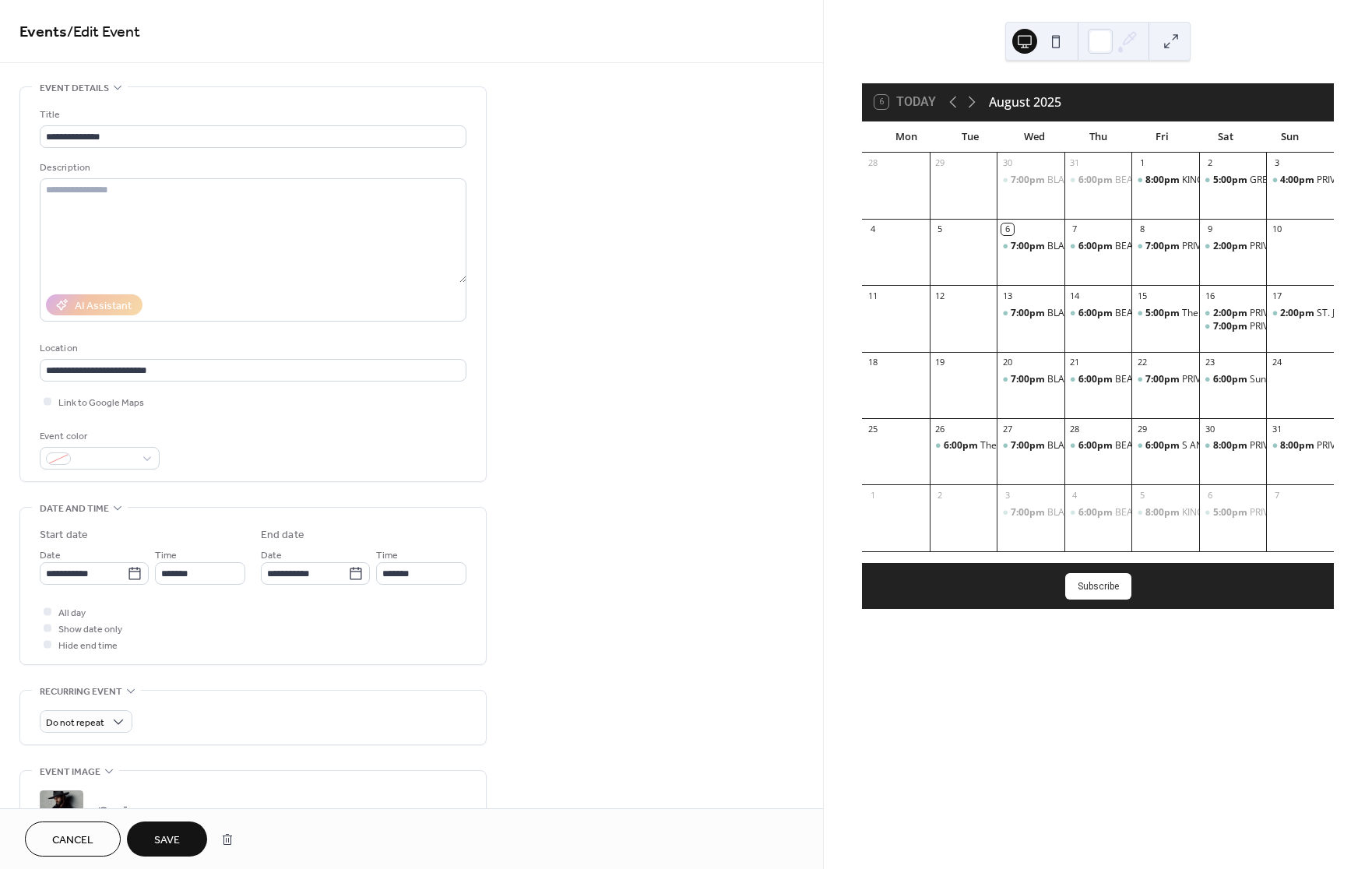 click on "Save" at bounding box center [167, 840] 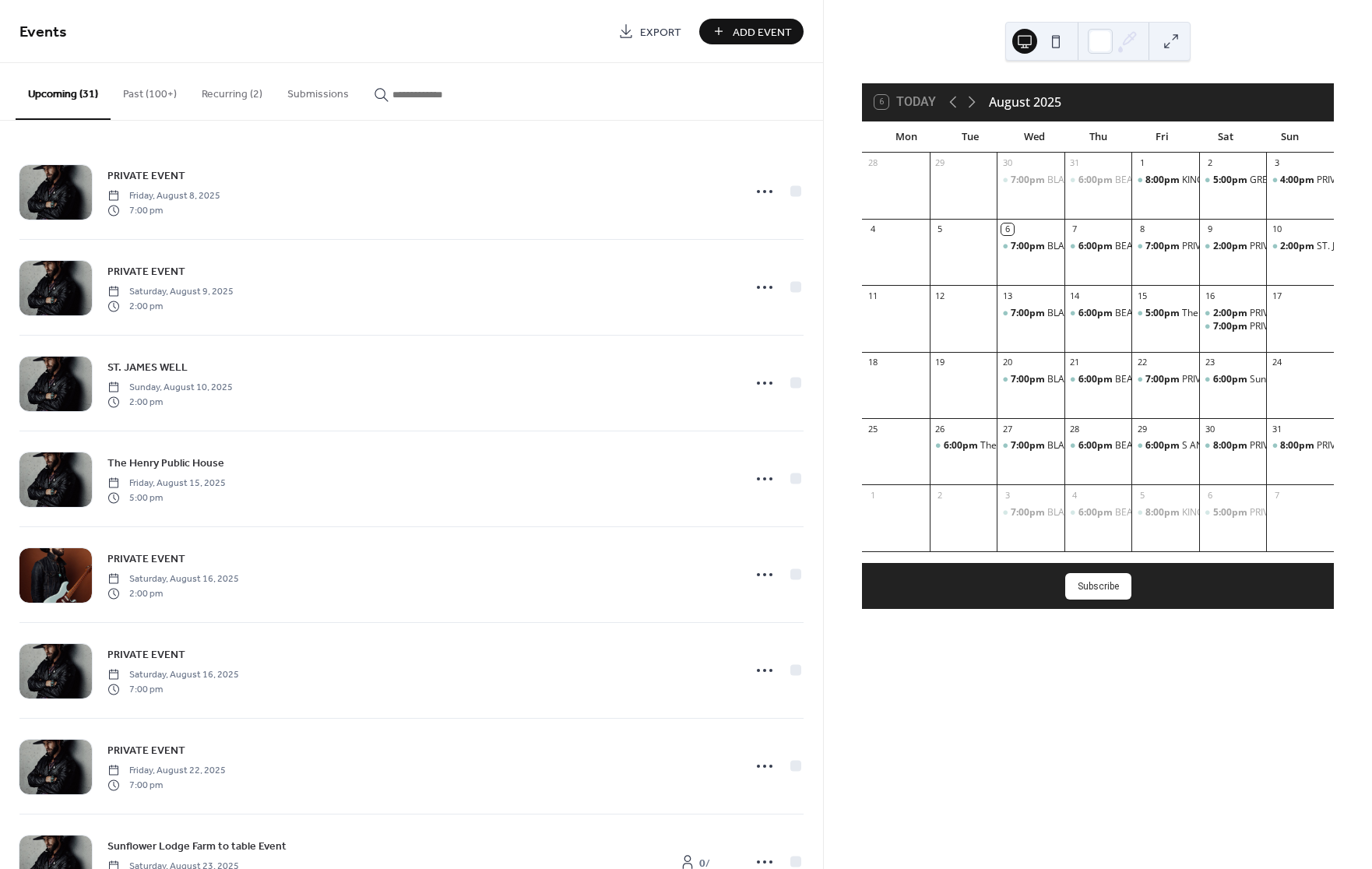 click on "Add Event" at bounding box center [762, 32] 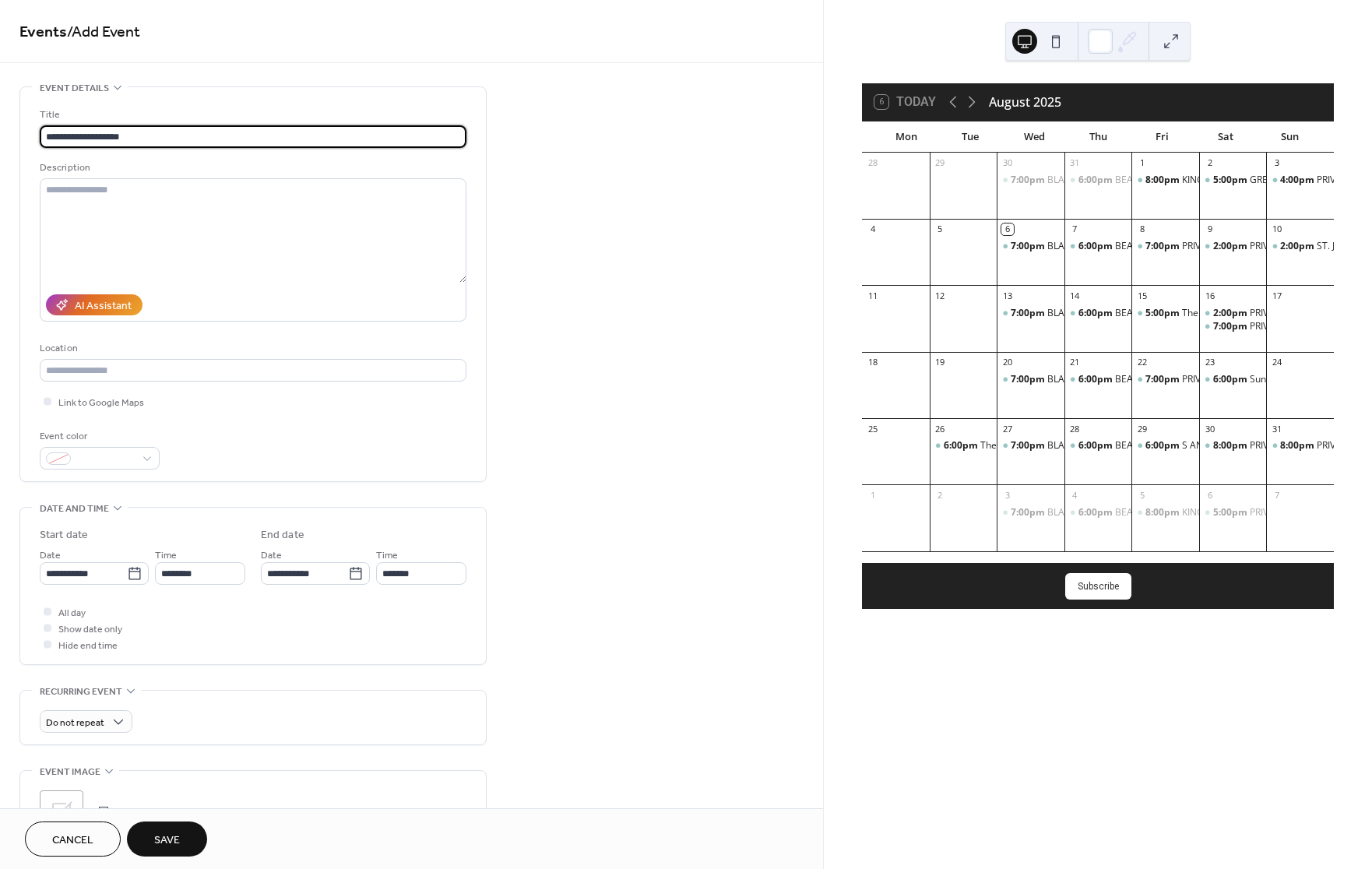 drag, startPoint x: 143, startPoint y: 133, endPoint x: 76, endPoint y: 136, distance: 67.06713 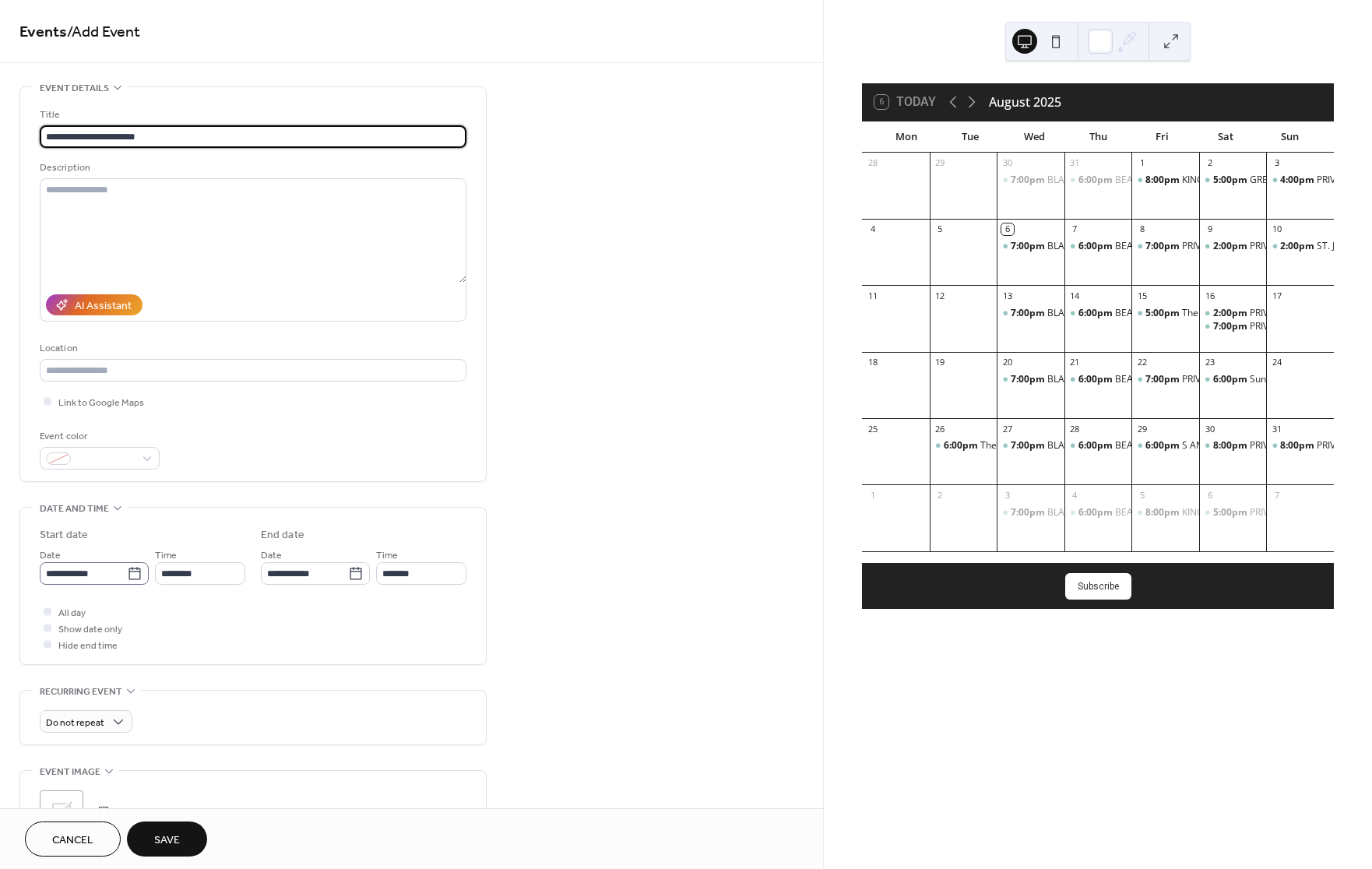 type on "**********" 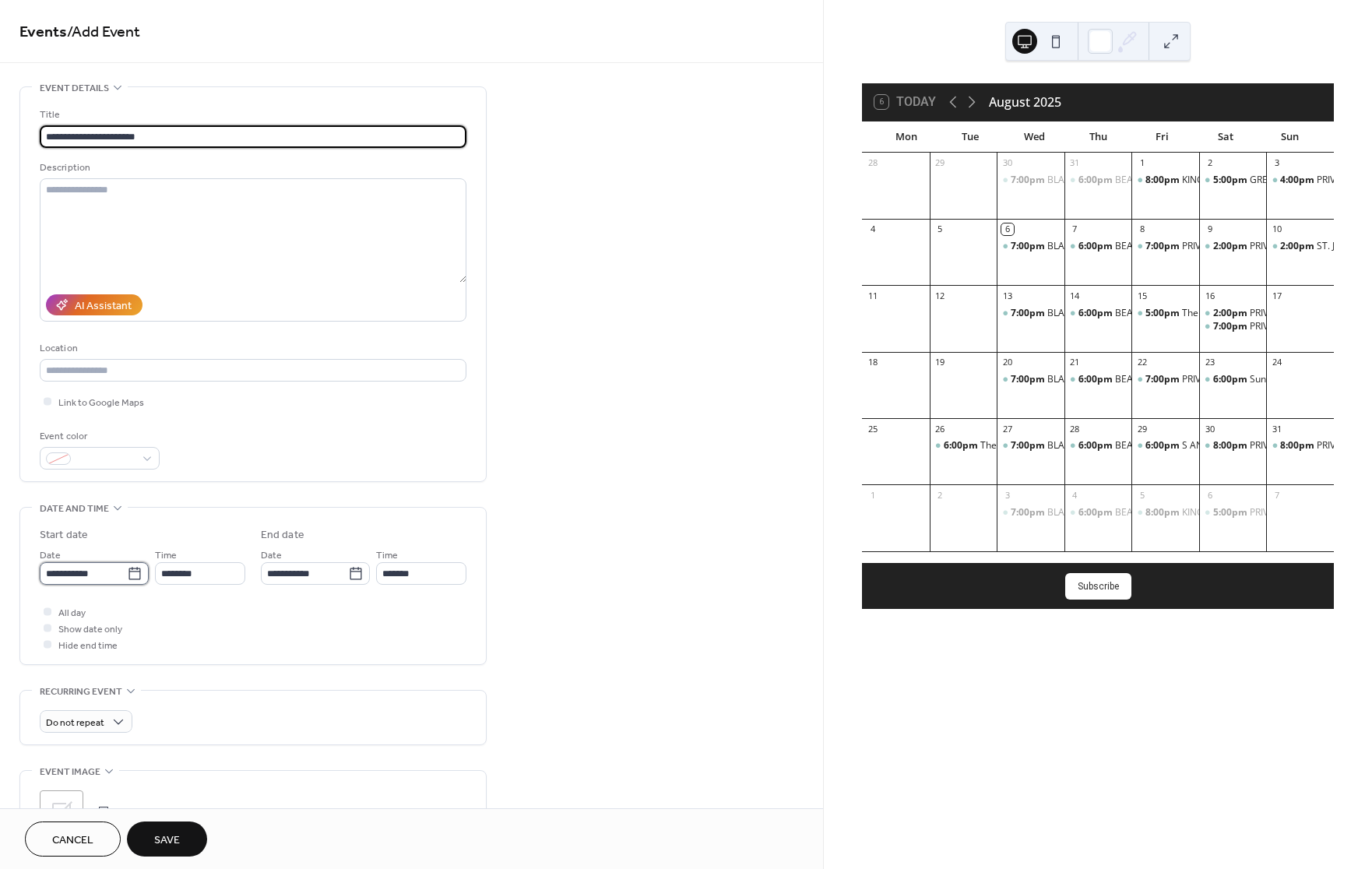 click on "**********" at bounding box center [83, 573] 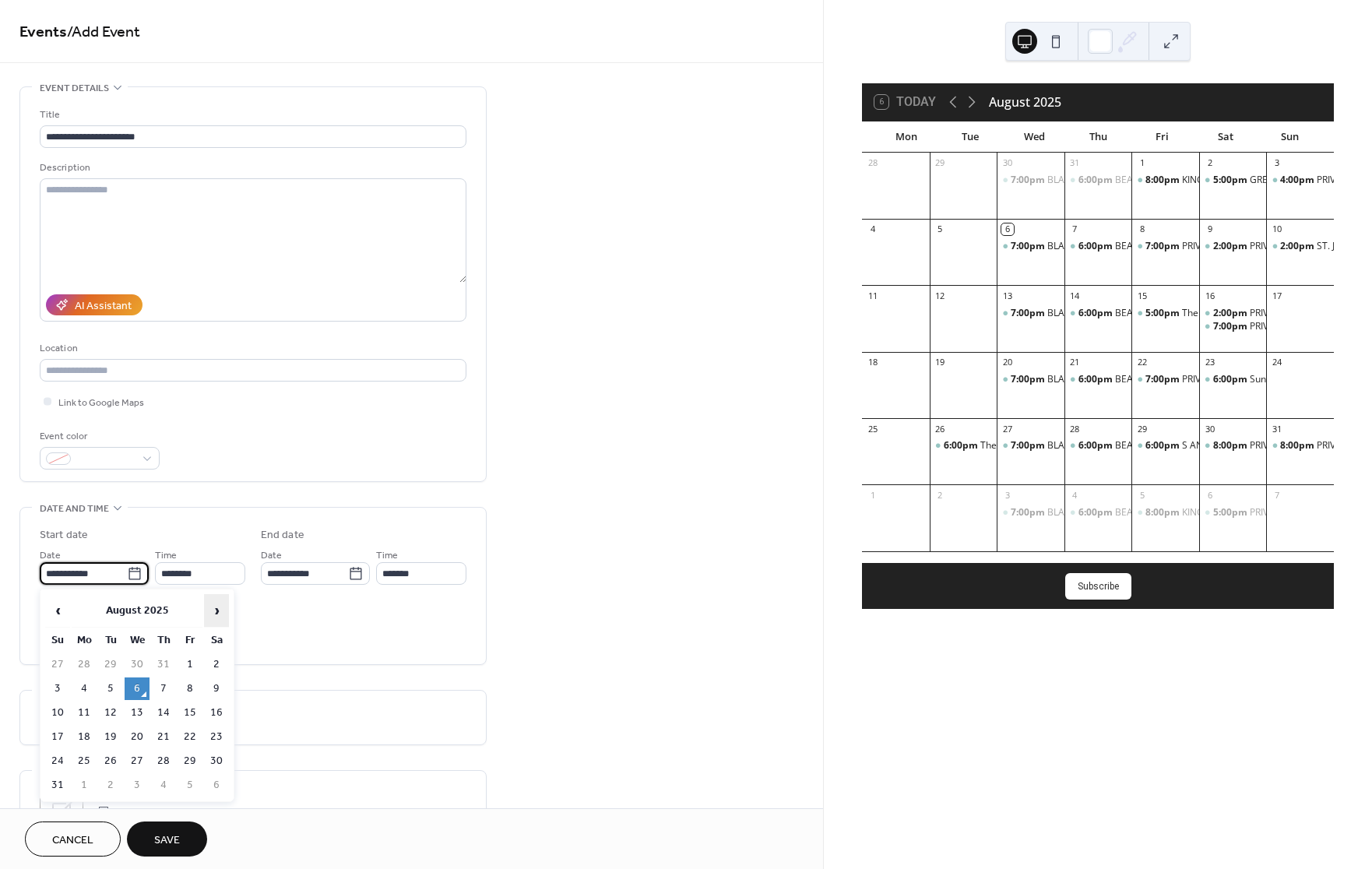 click on "›" at bounding box center (216, 610) 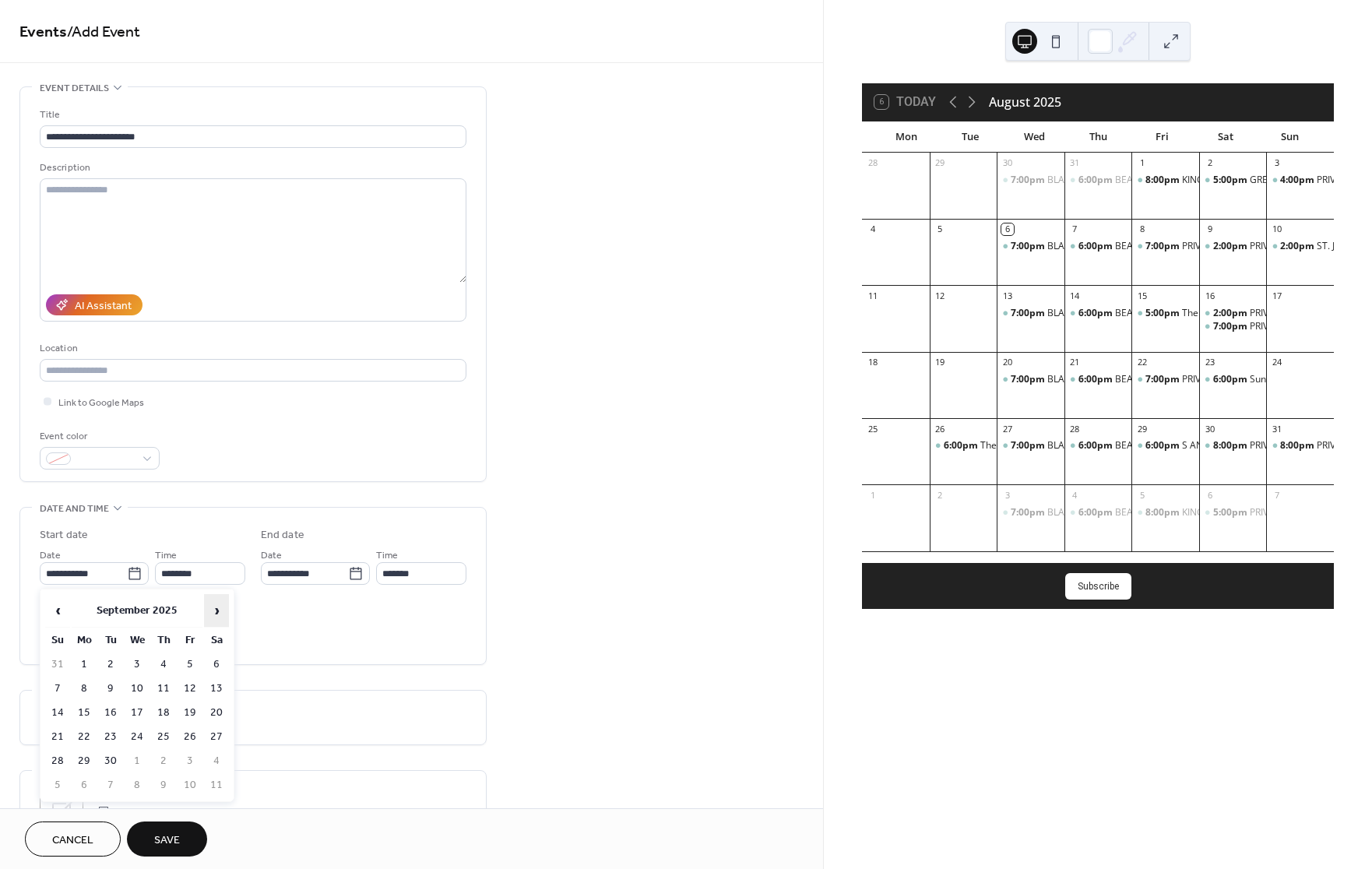 click on "›" at bounding box center [216, 610] 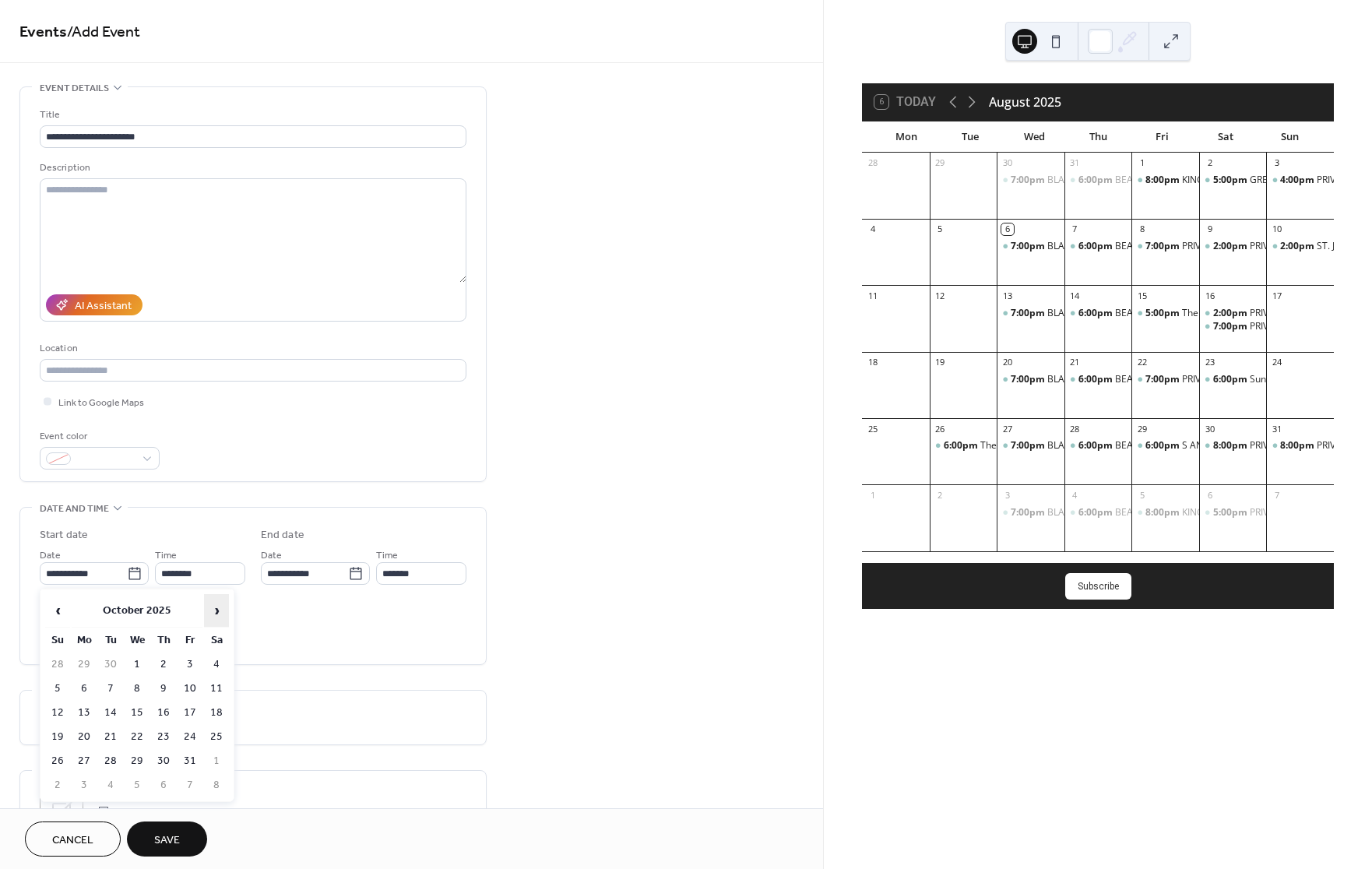 click on "›" at bounding box center (216, 610) 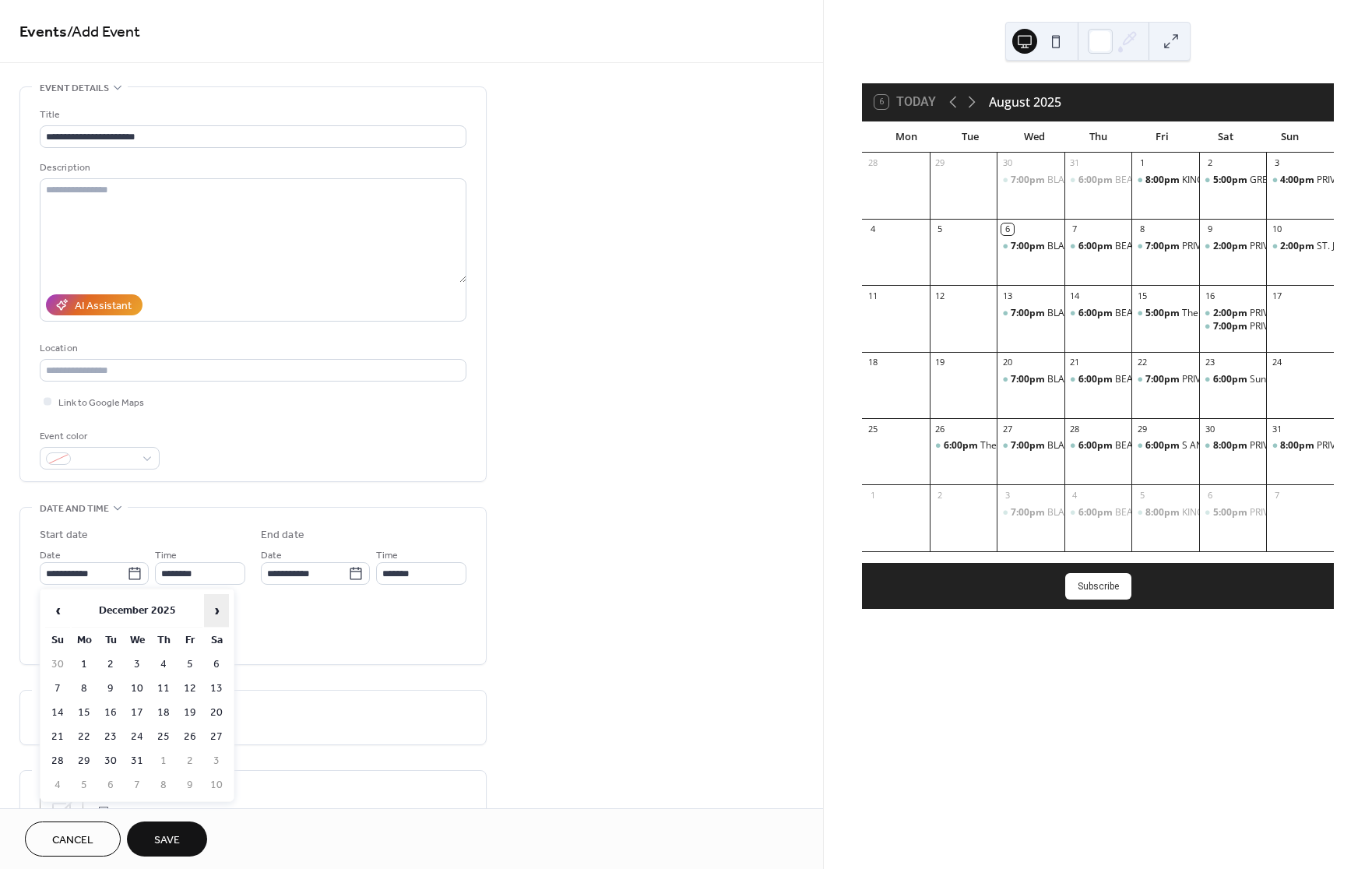 click on "›" at bounding box center (216, 610) 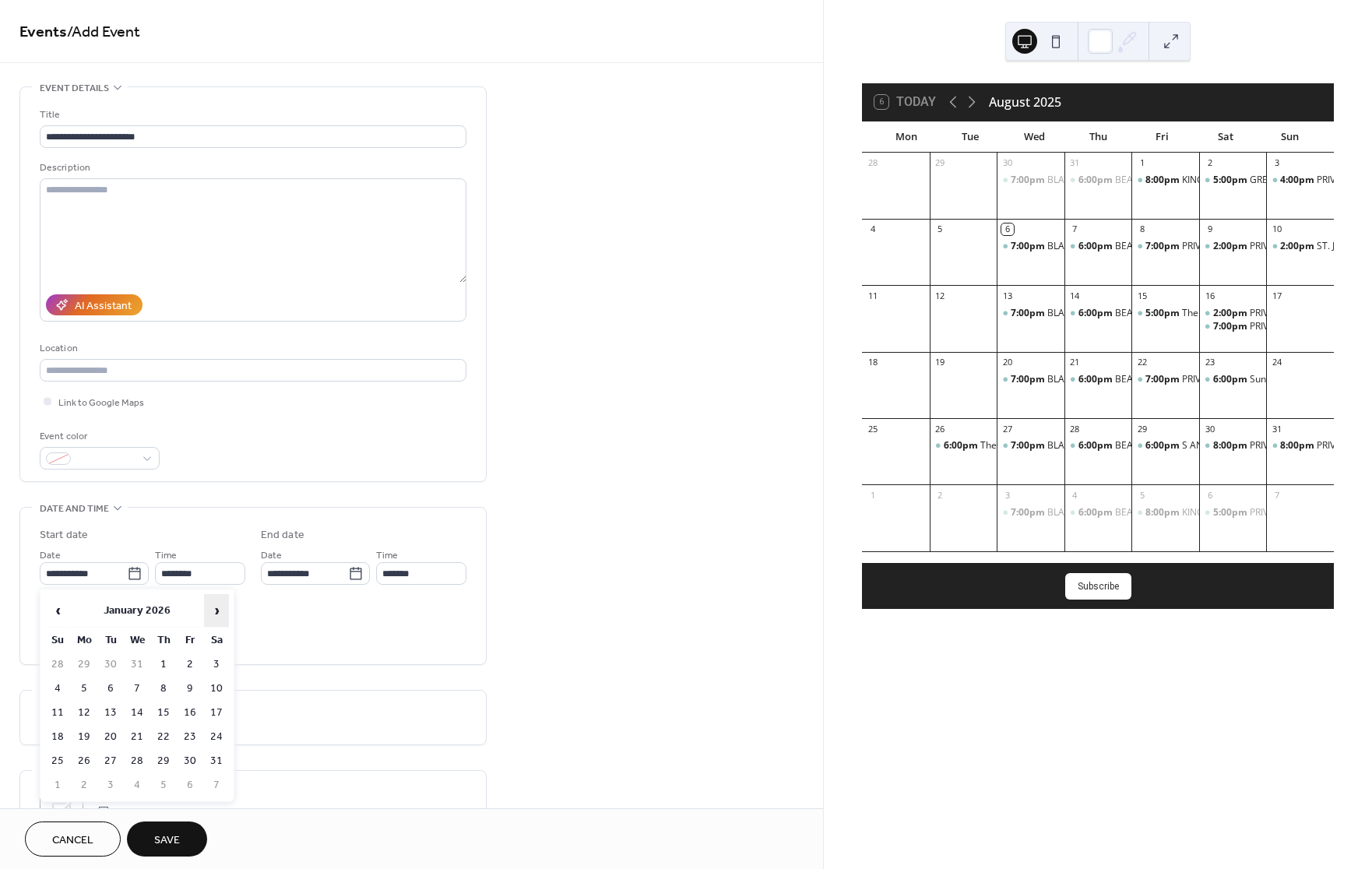 click on "›" at bounding box center [216, 610] 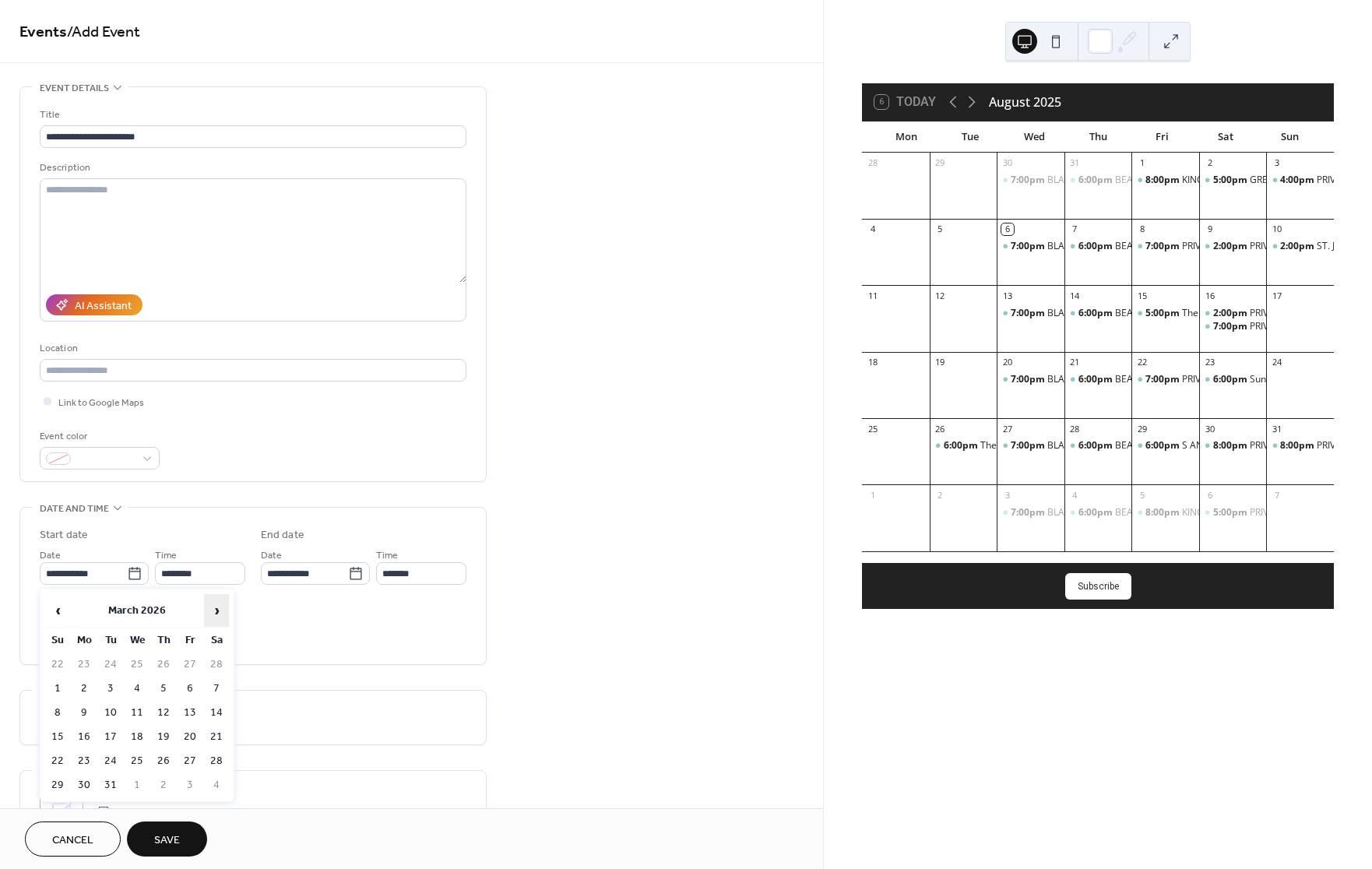click on "›" at bounding box center (216, 610) 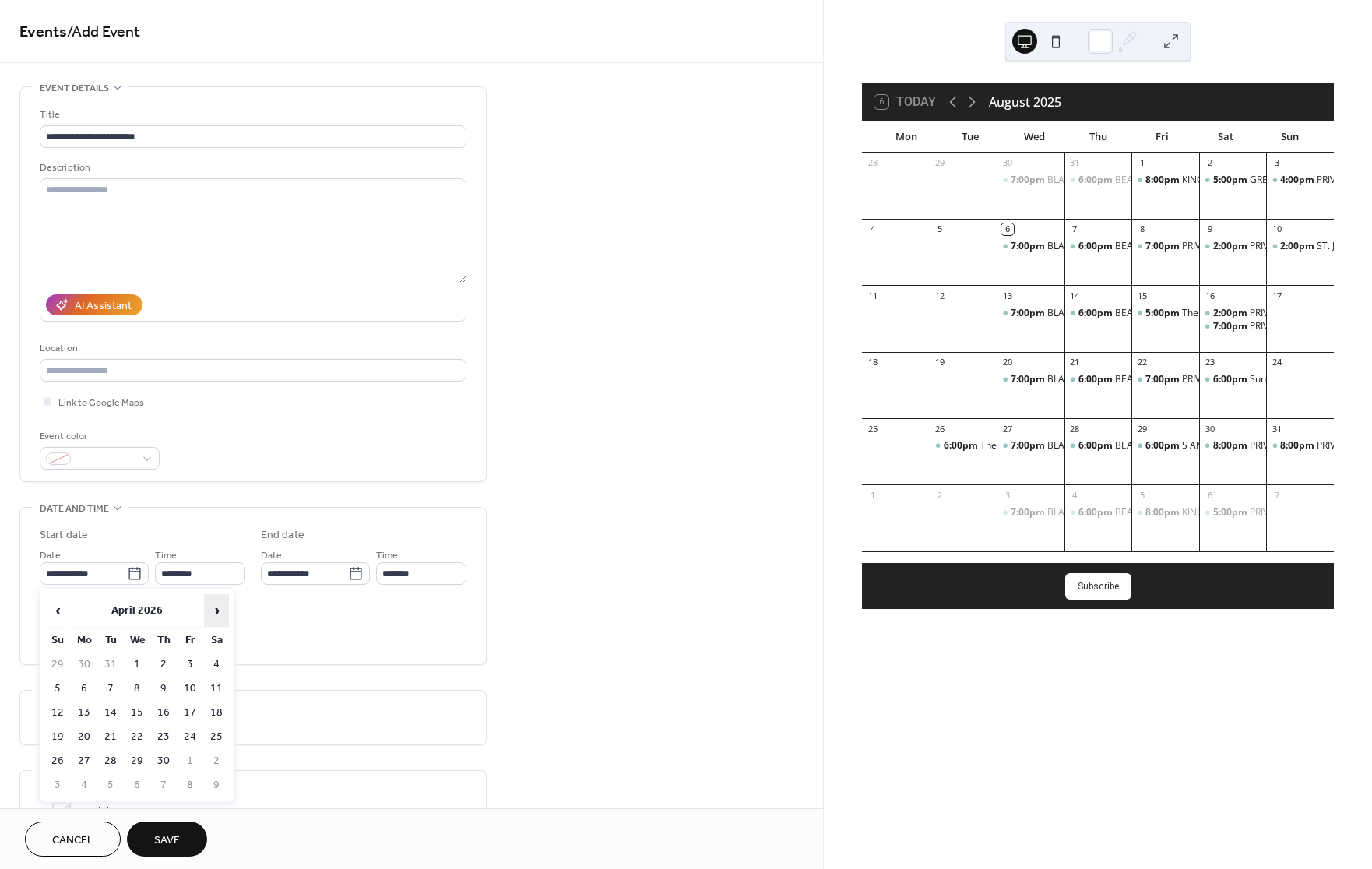 click on "›" at bounding box center (216, 610) 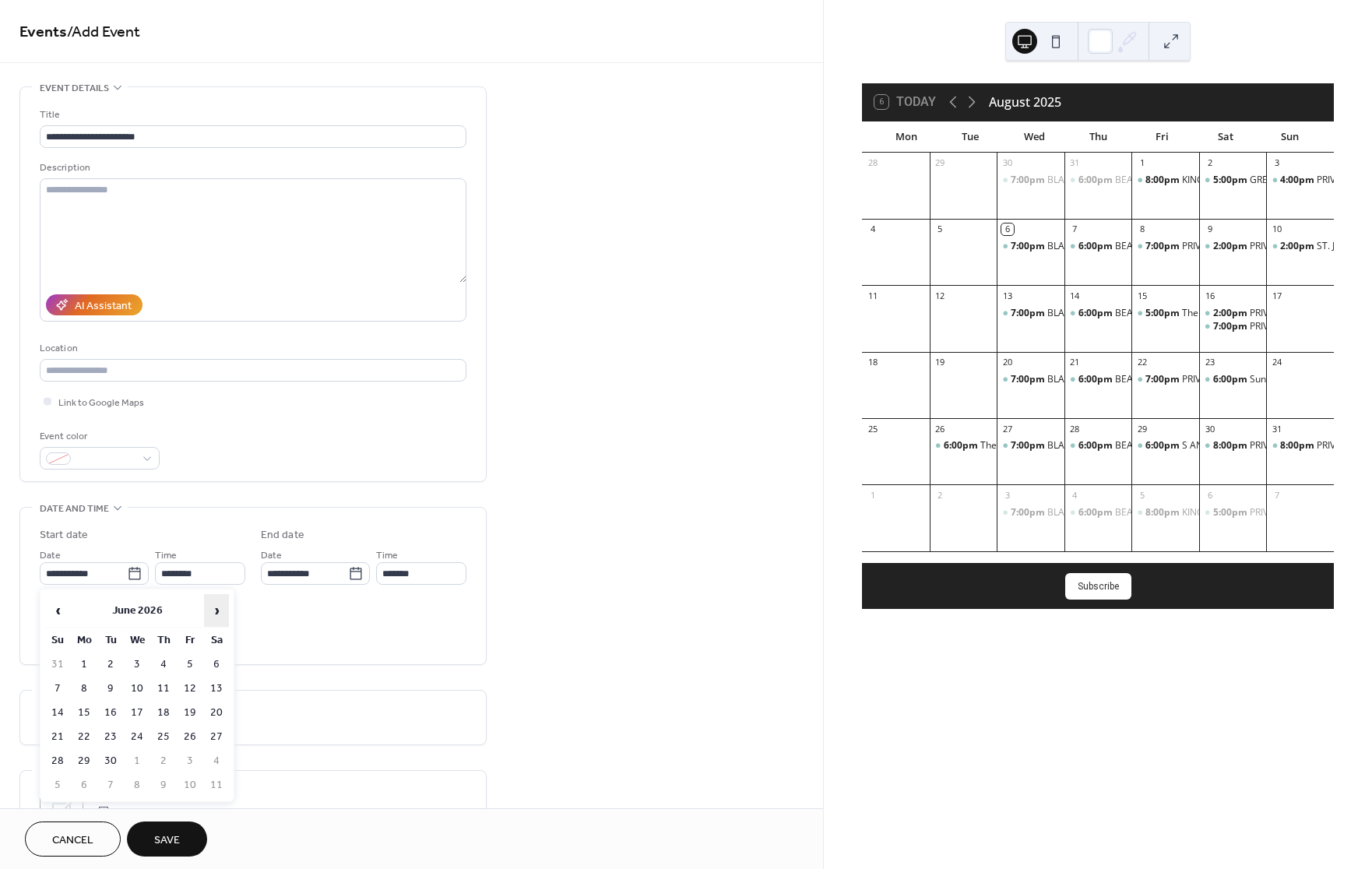 click on "›" at bounding box center [216, 610] 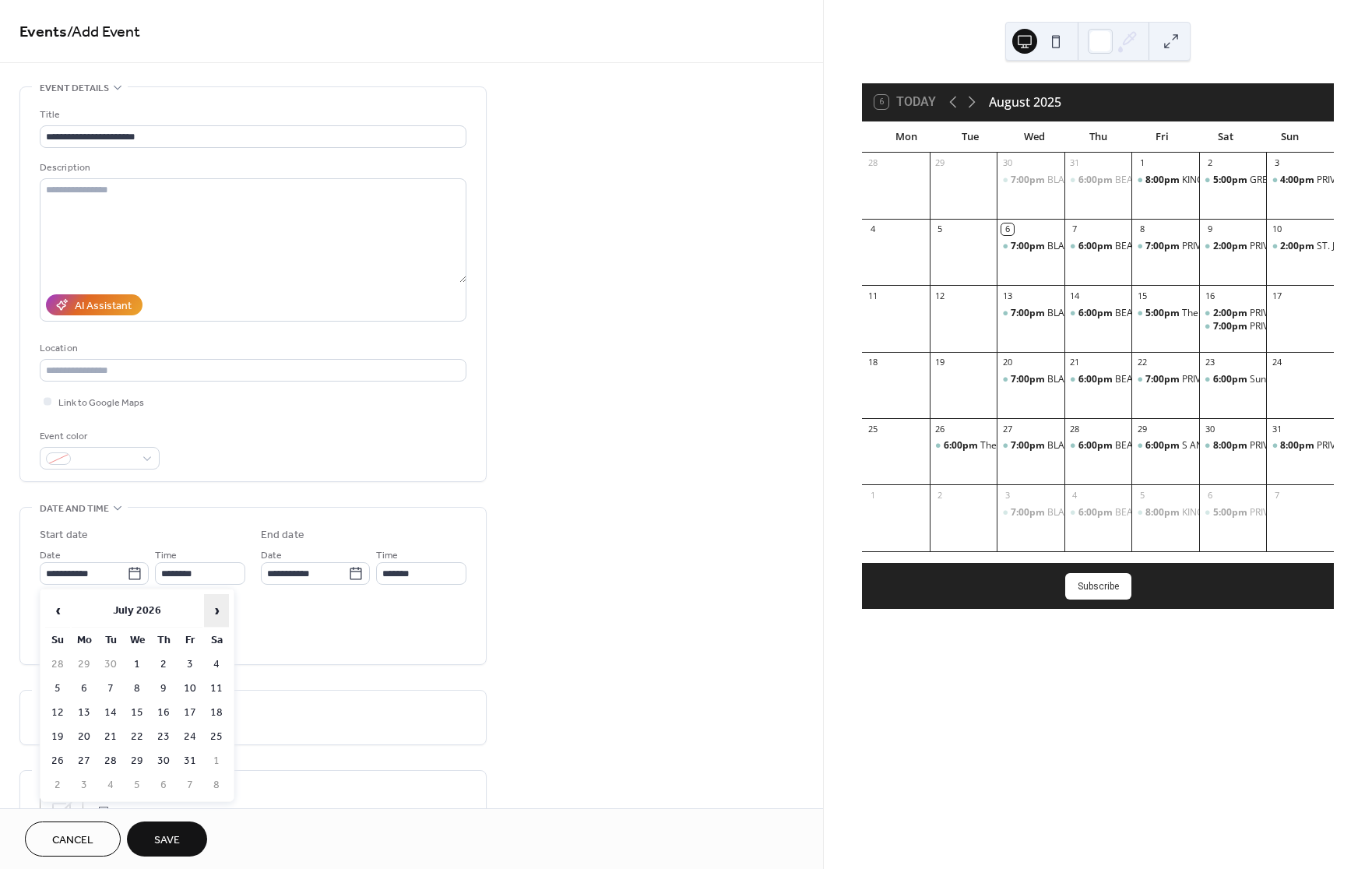 click on "›" at bounding box center (216, 610) 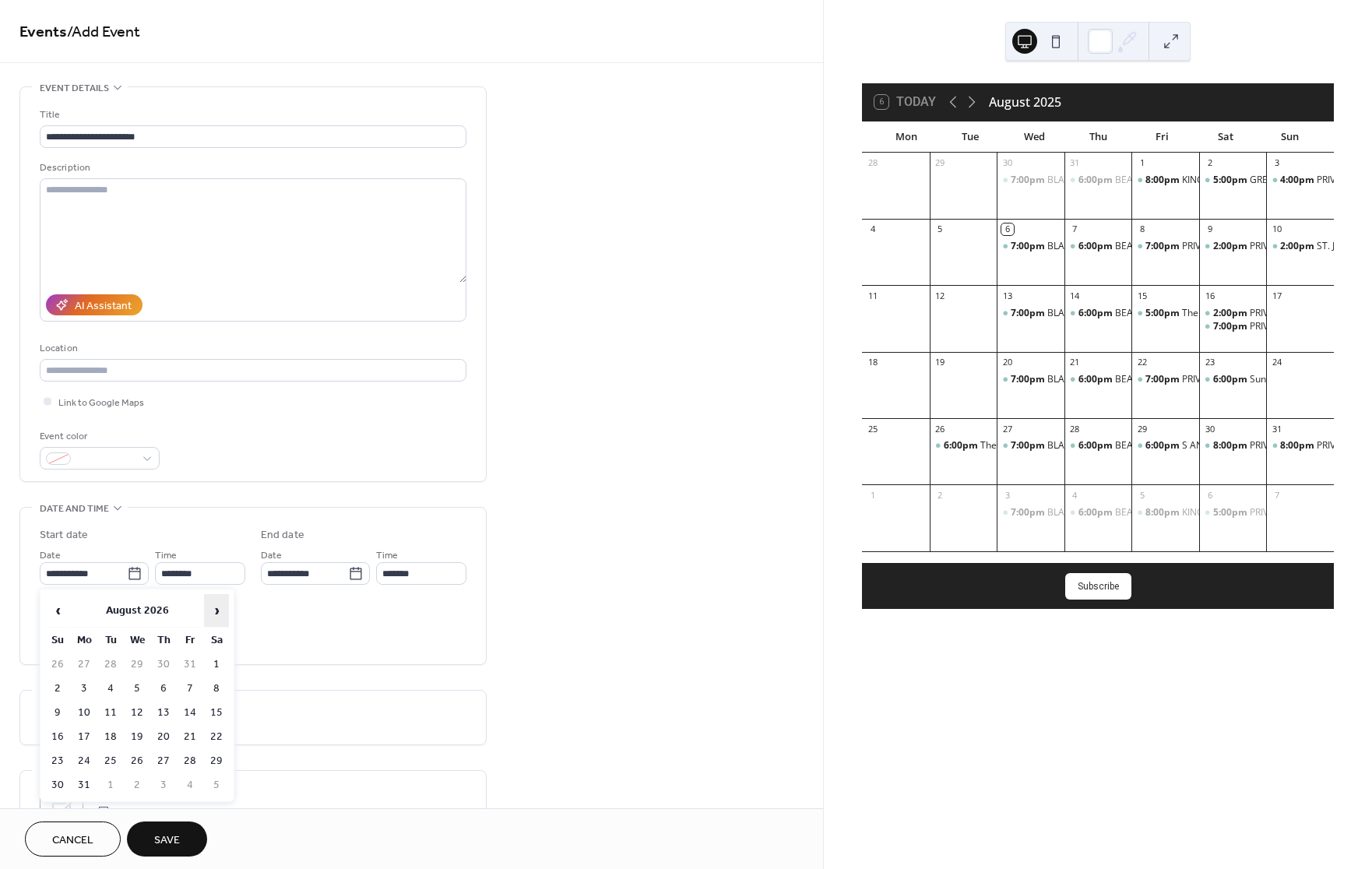 click on "›" at bounding box center [216, 610] 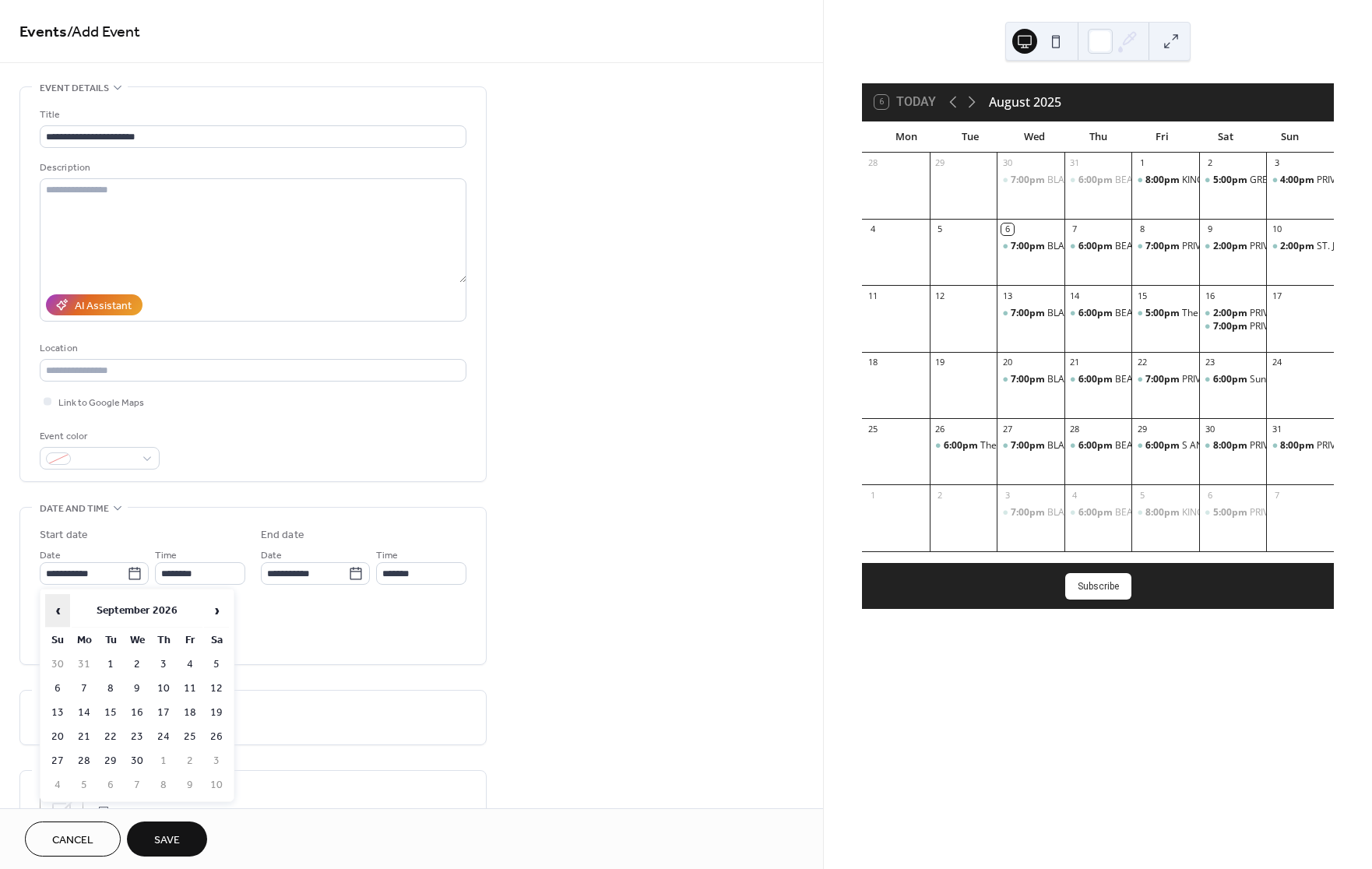 click on "‹" at bounding box center [58, 610] 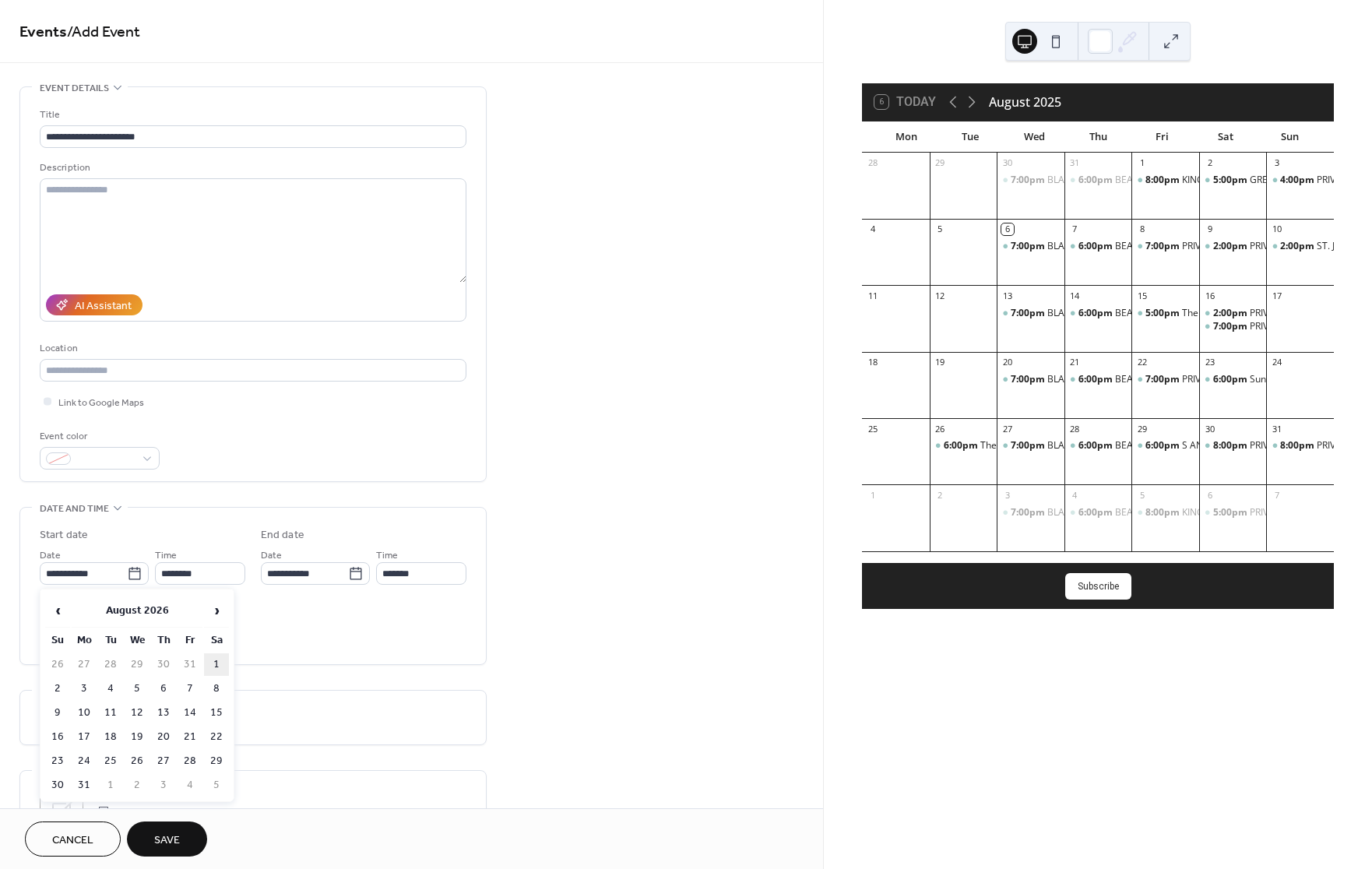click on "1" at bounding box center (216, 664) 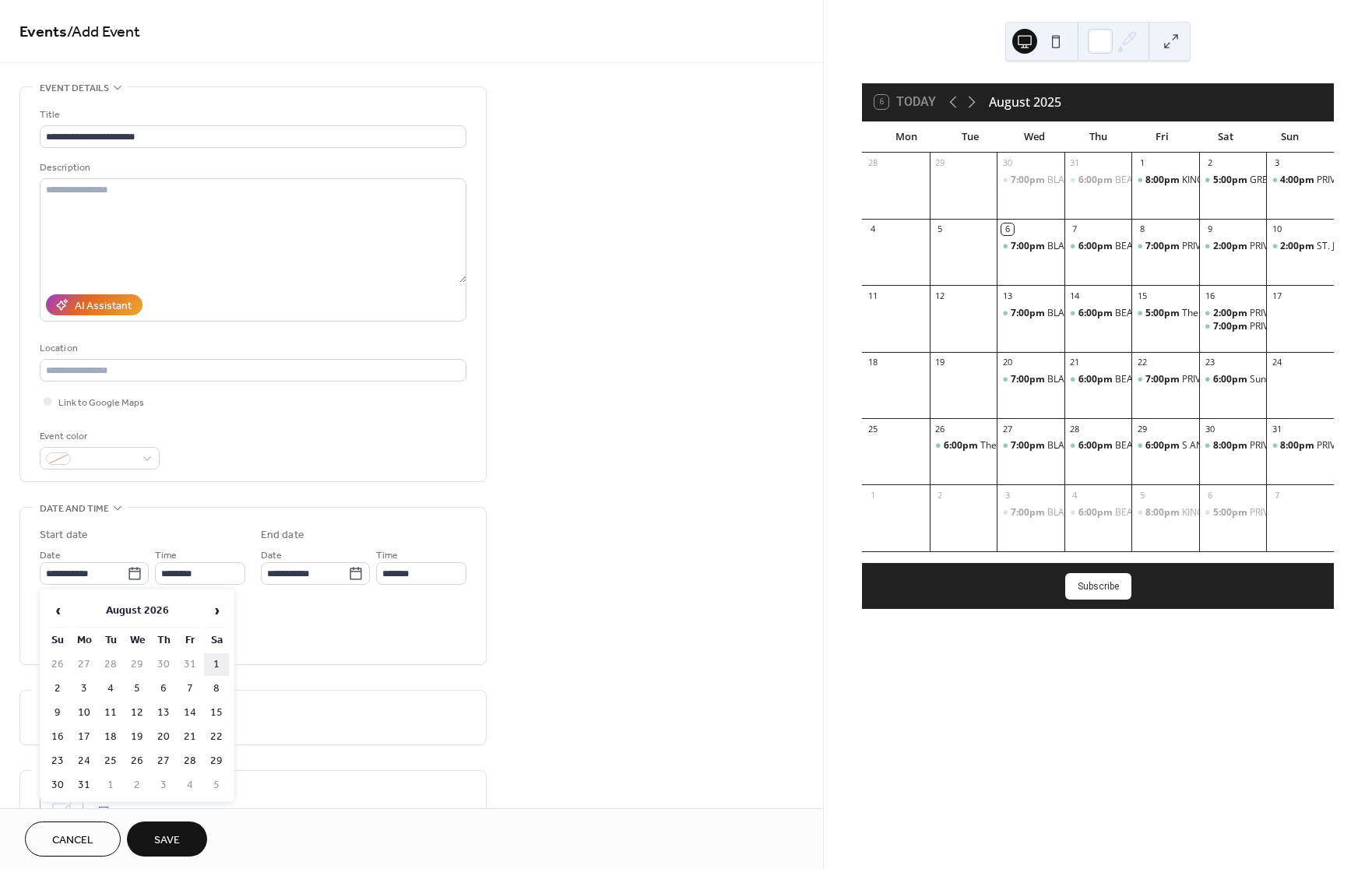 type on "**********" 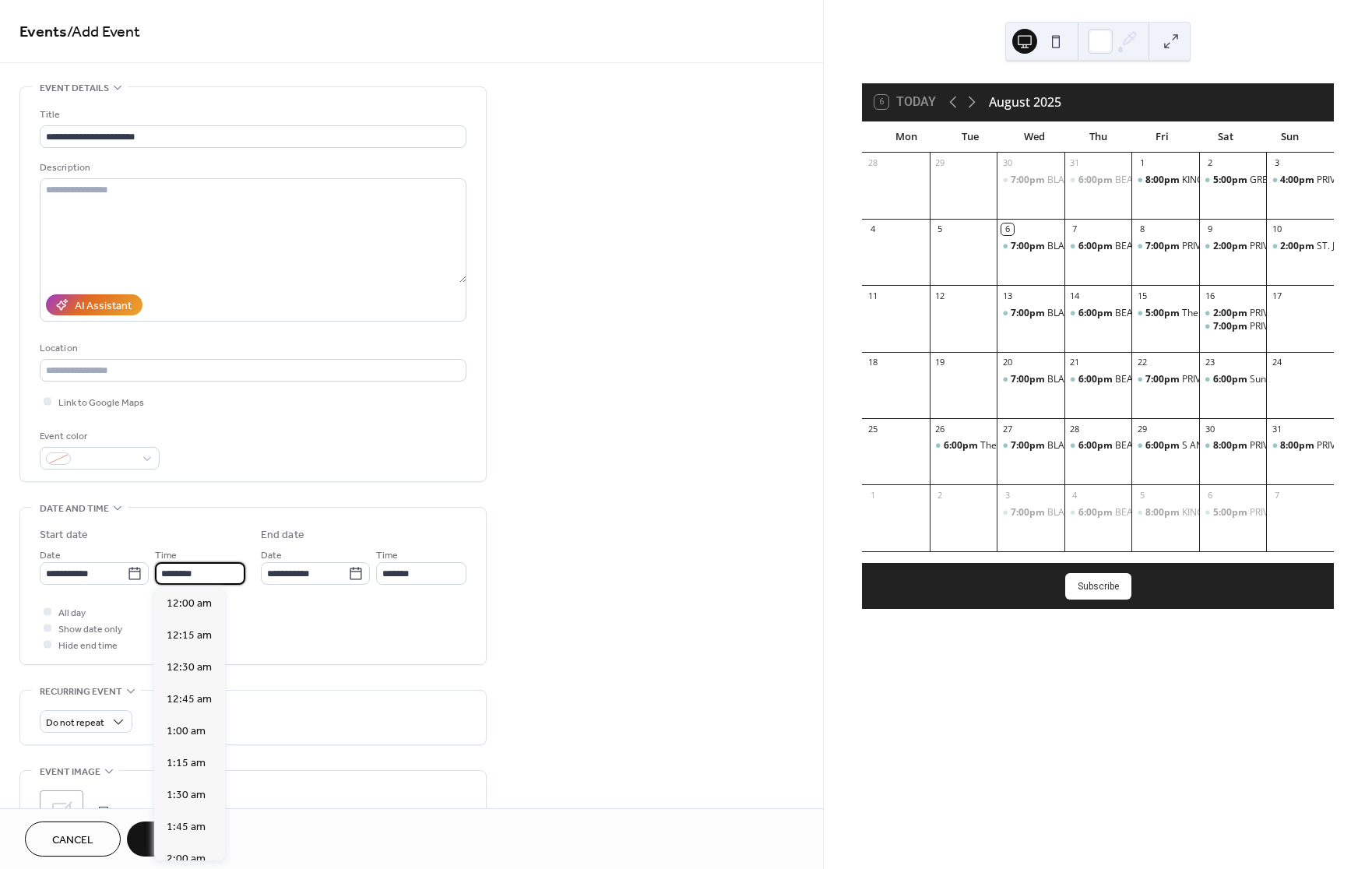 click on "********" at bounding box center [200, 573] 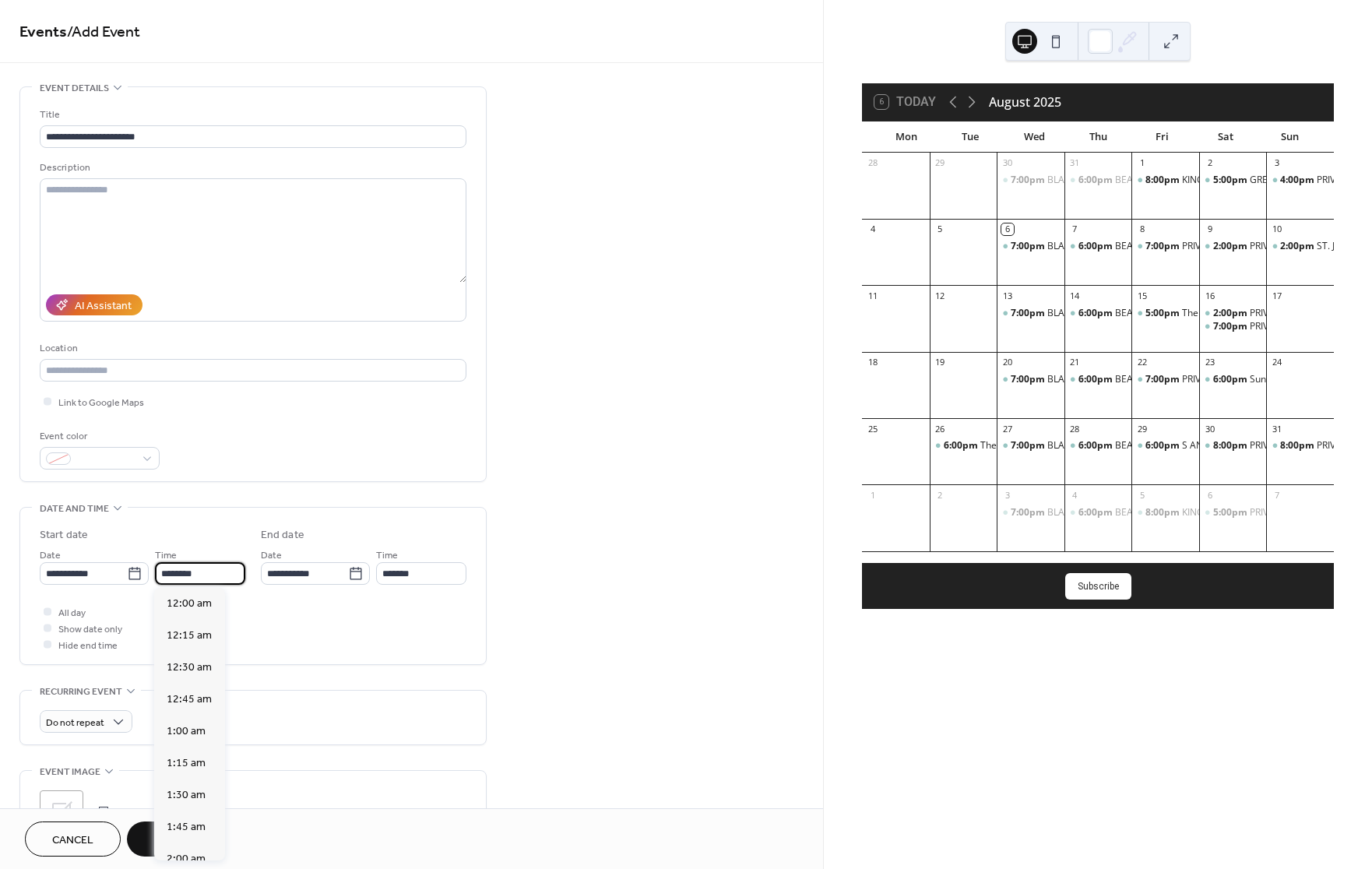 scroll, scrollTop: 1514, scrollLeft: 0, axis: vertical 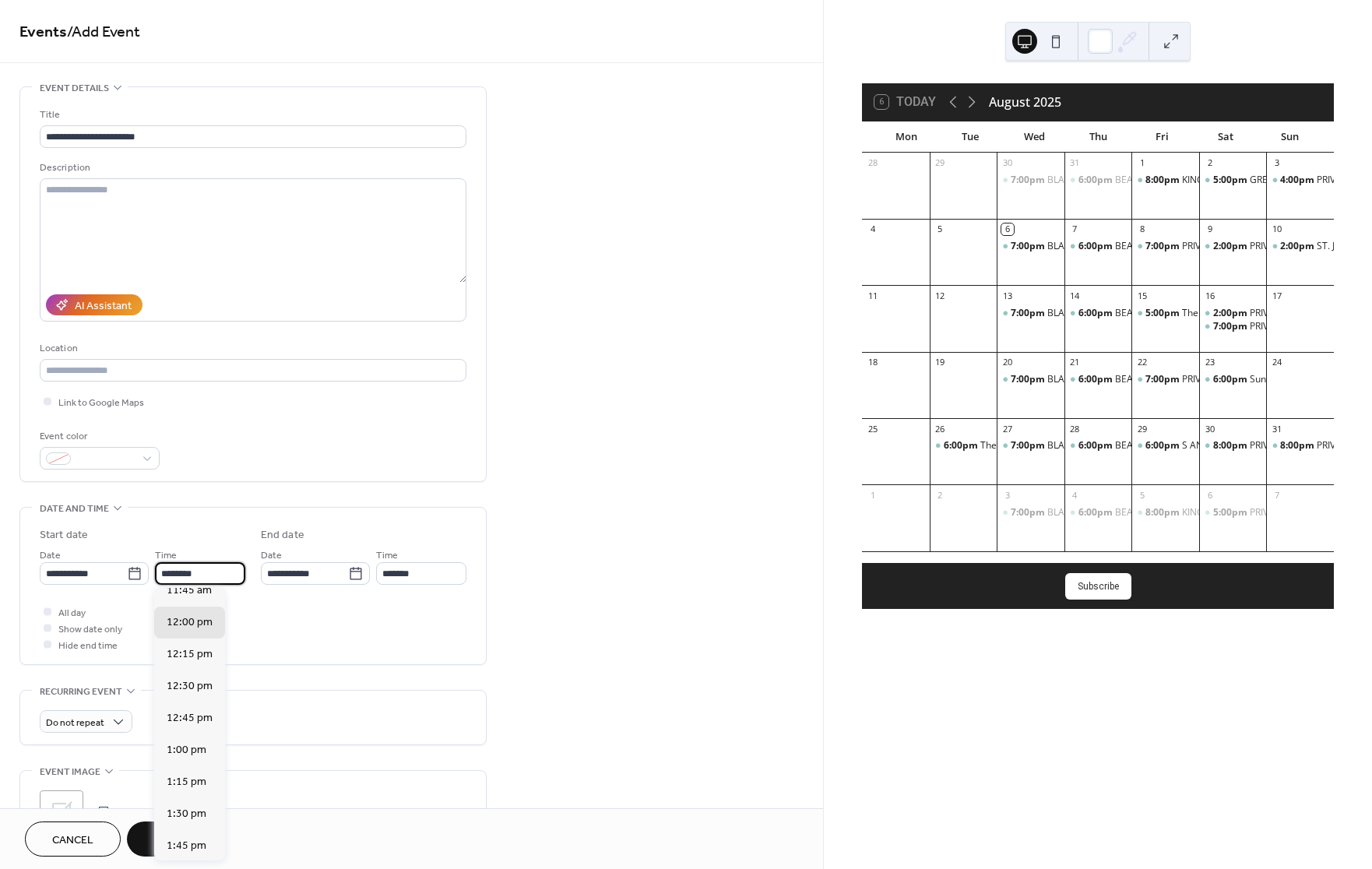 click on "**********" at bounding box center (253, 586) 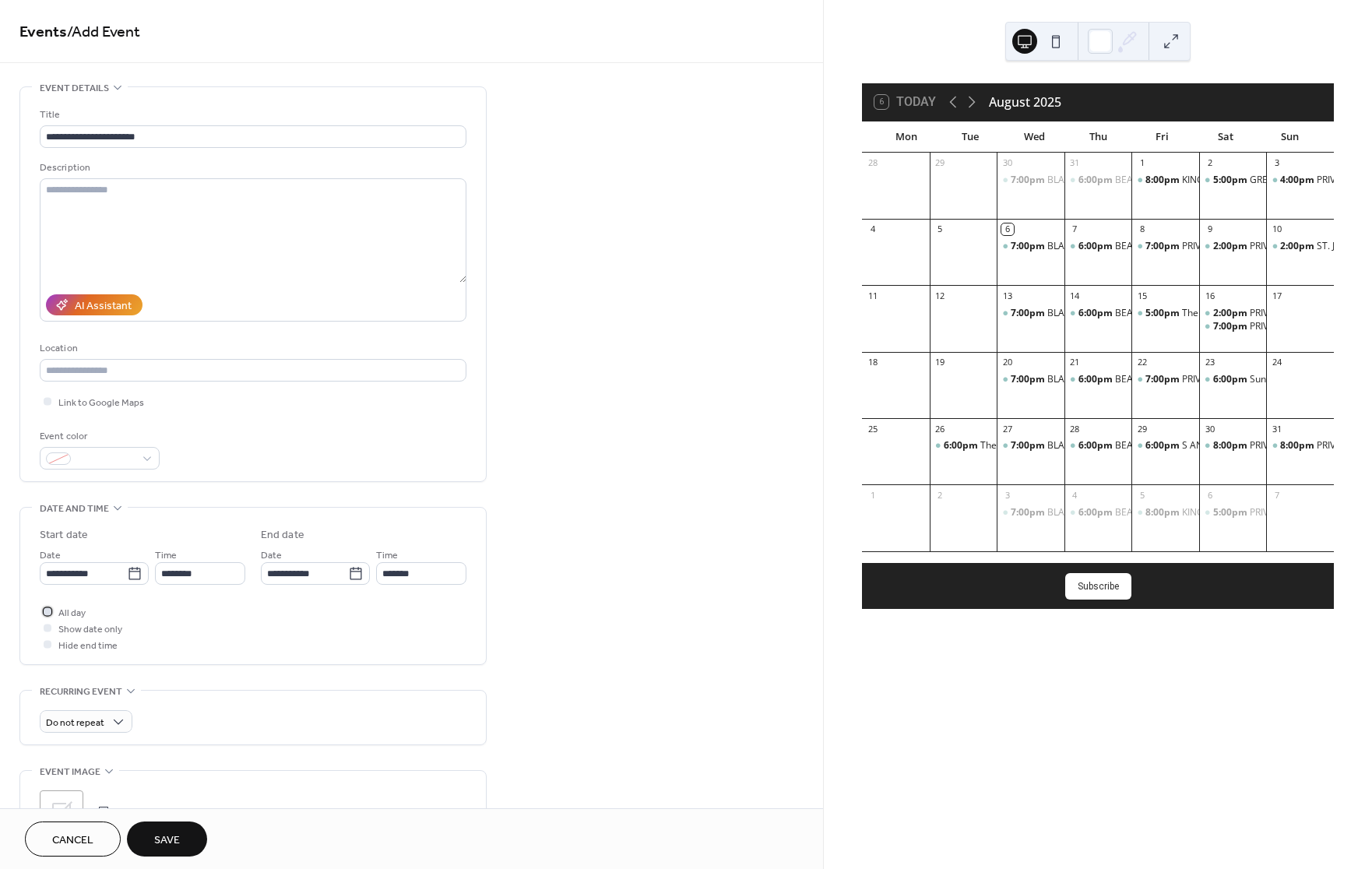 click at bounding box center (47, 611) 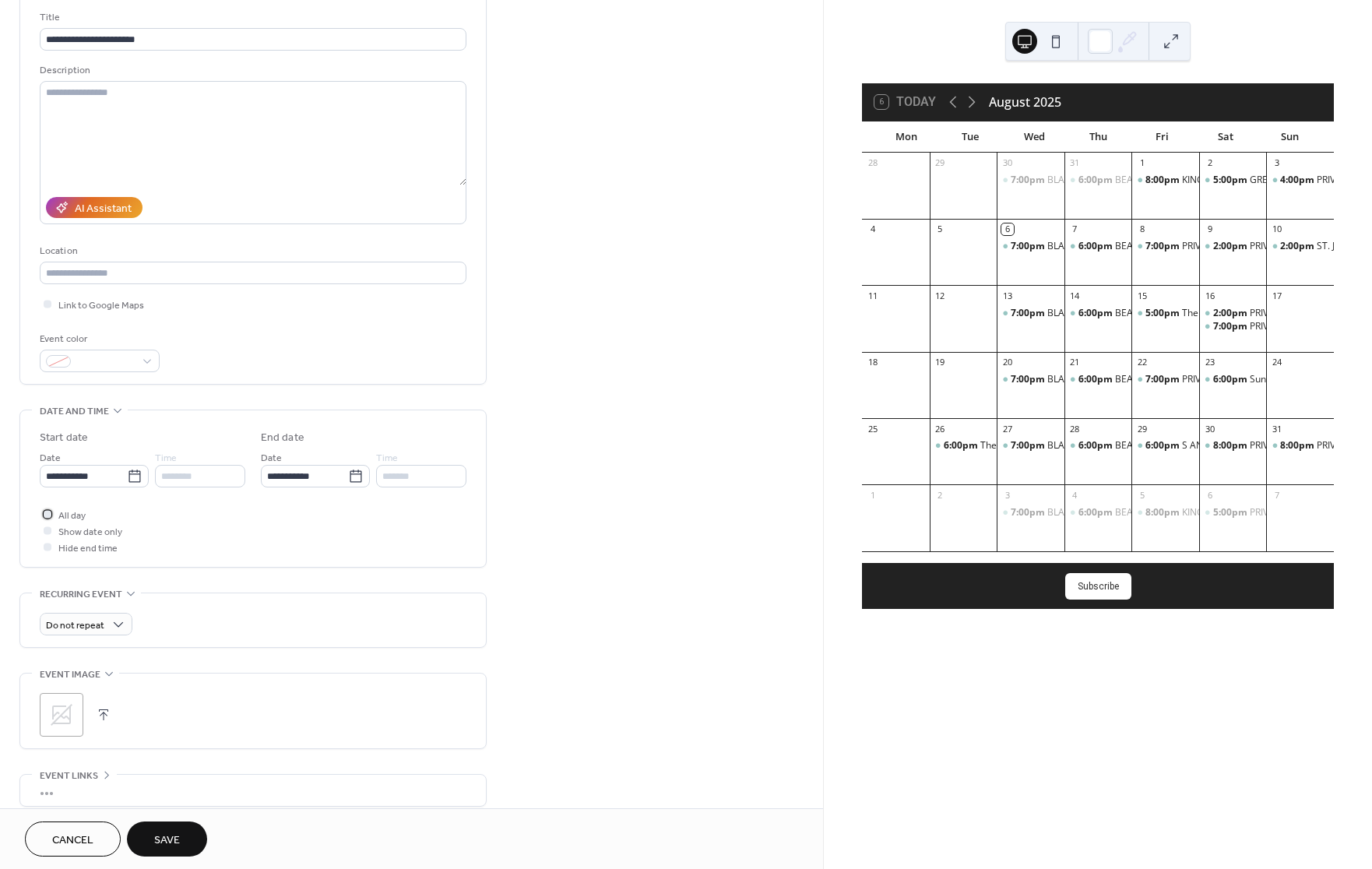 scroll, scrollTop: 98, scrollLeft: 0, axis: vertical 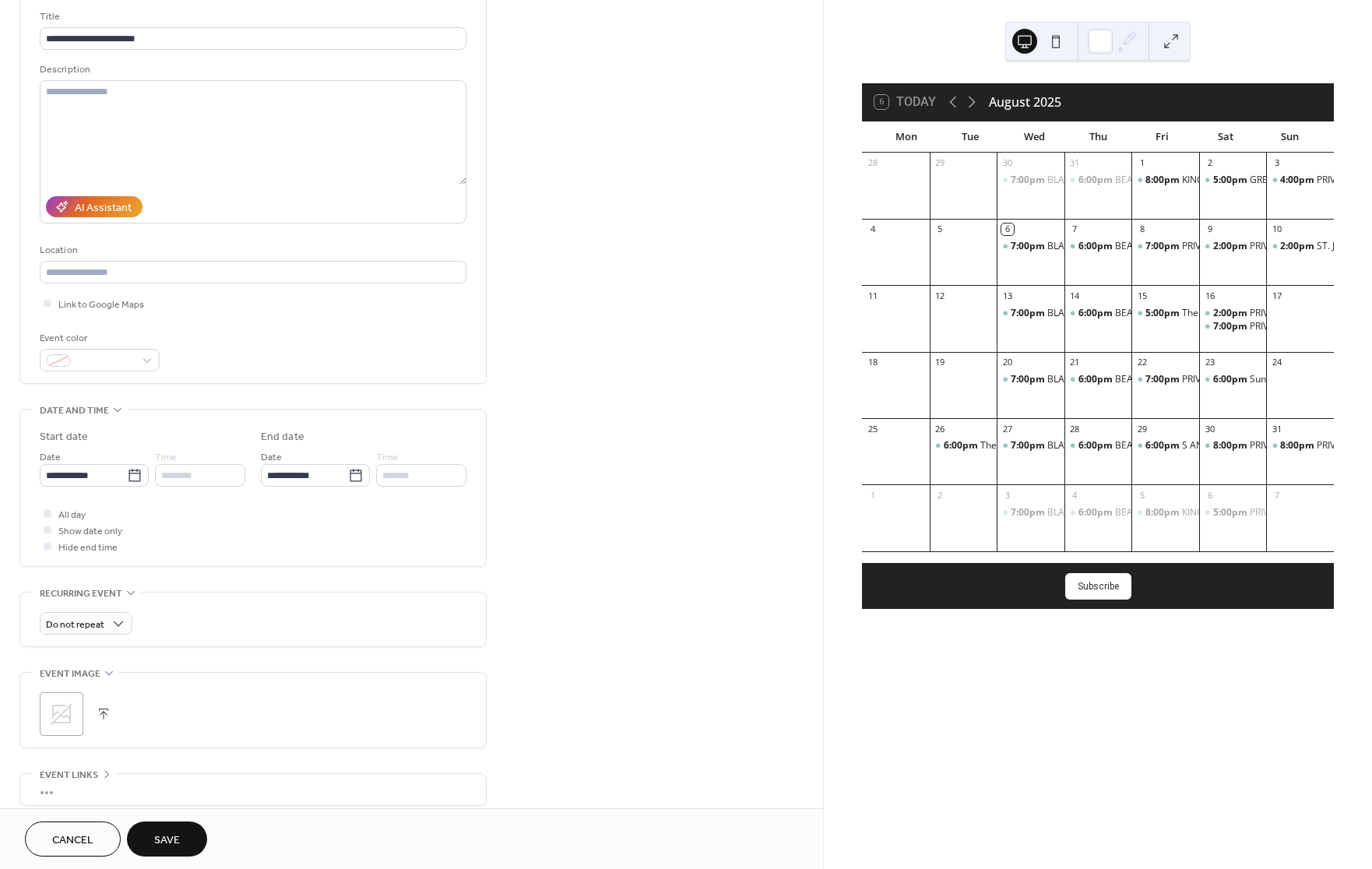 click on ";" at bounding box center (253, 710) 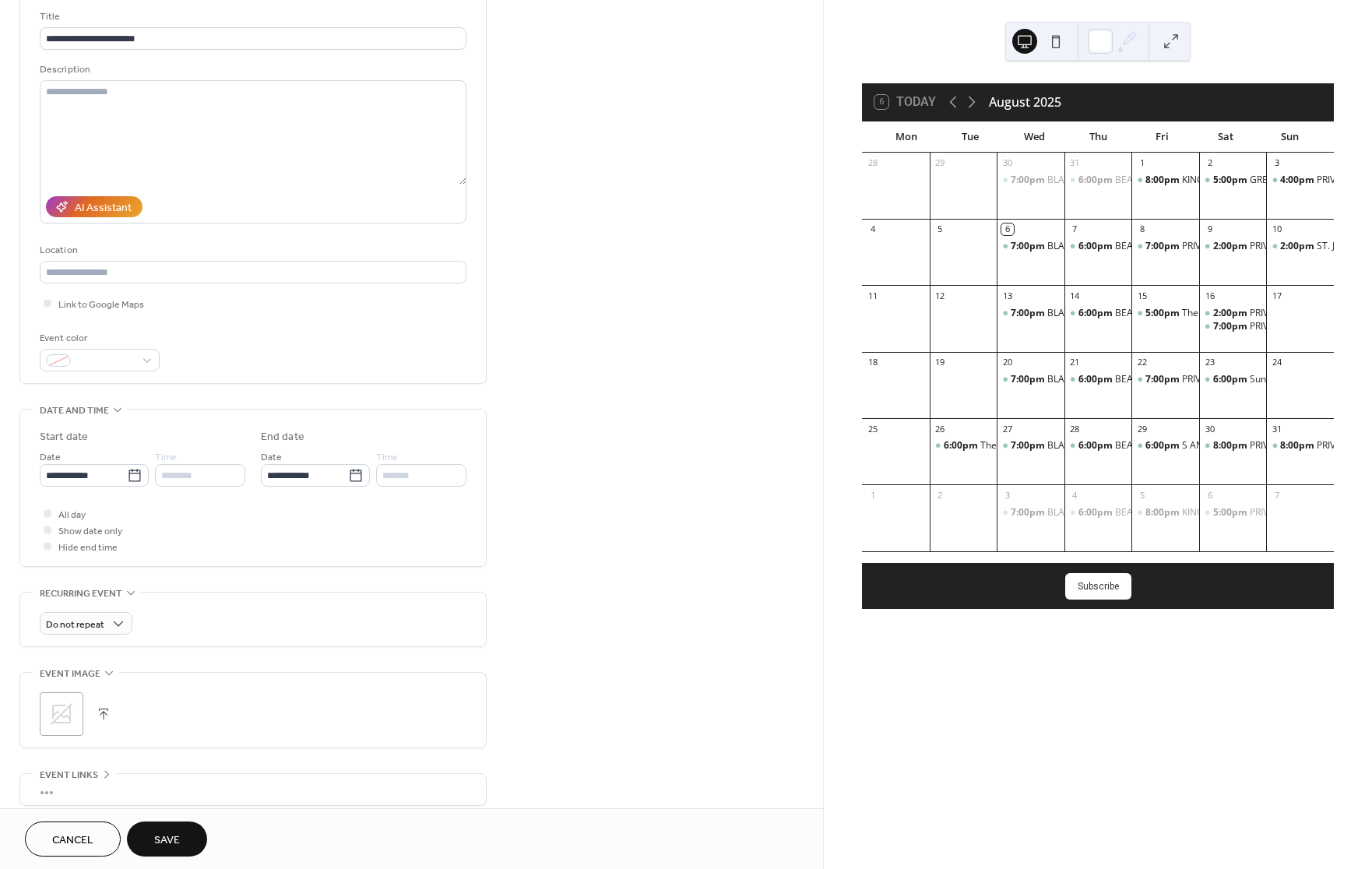 click on ";" at bounding box center (253, 710) 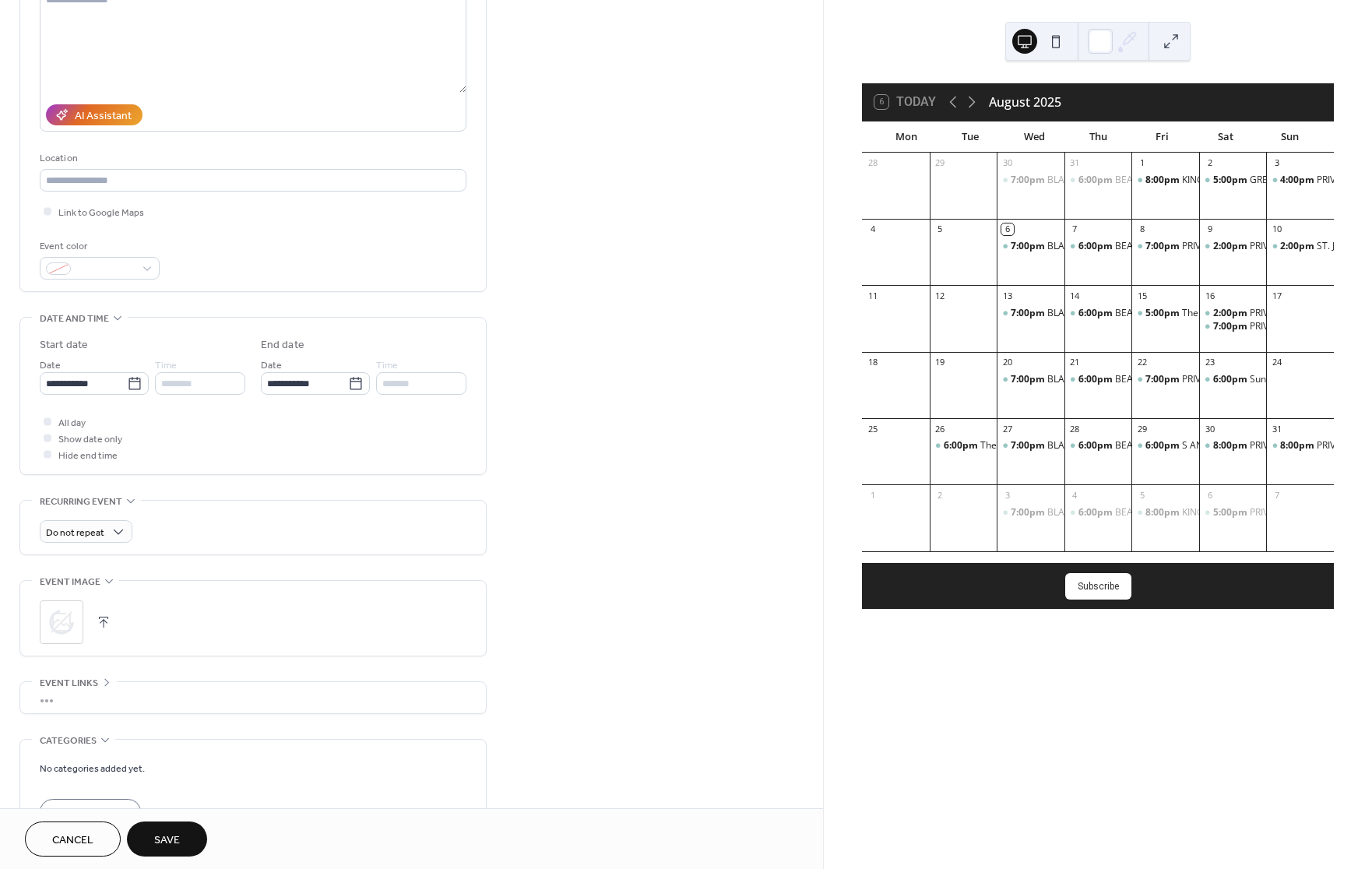 scroll, scrollTop: 219, scrollLeft: 0, axis: vertical 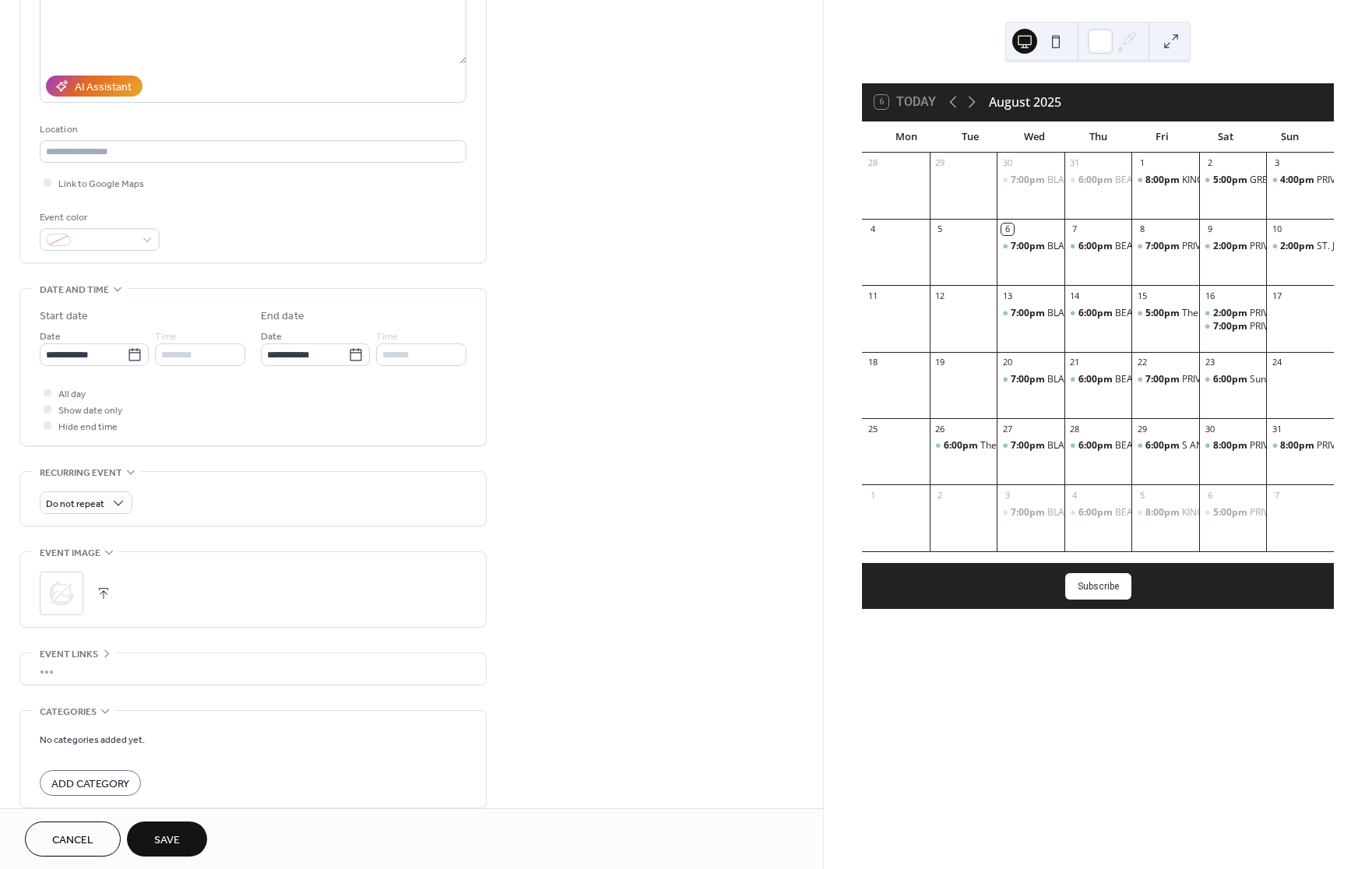 click on "Save" at bounding box center (167, 839) 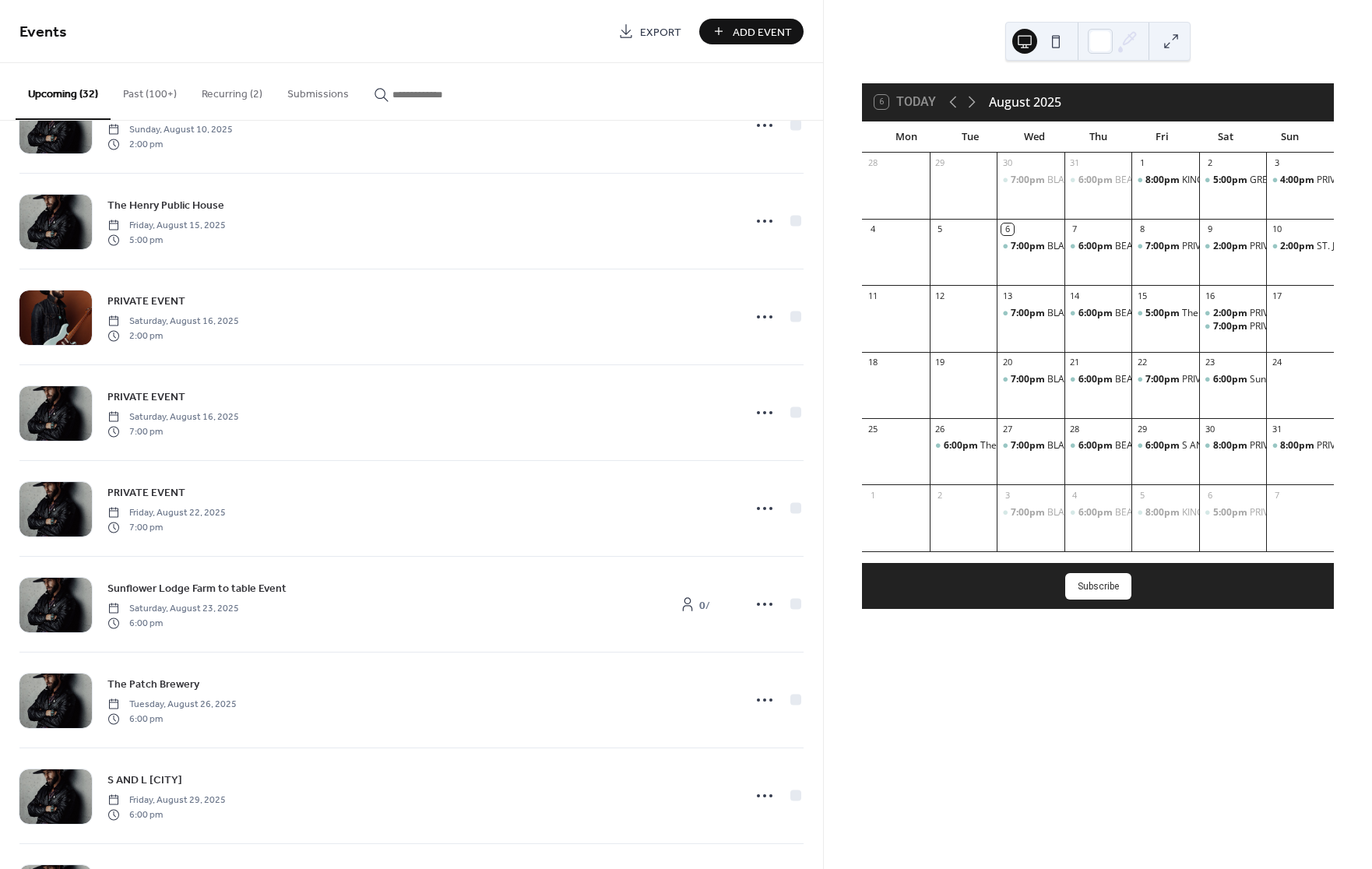 scroll, scrollTop: 0, scrollLeft: 0, axis: both 